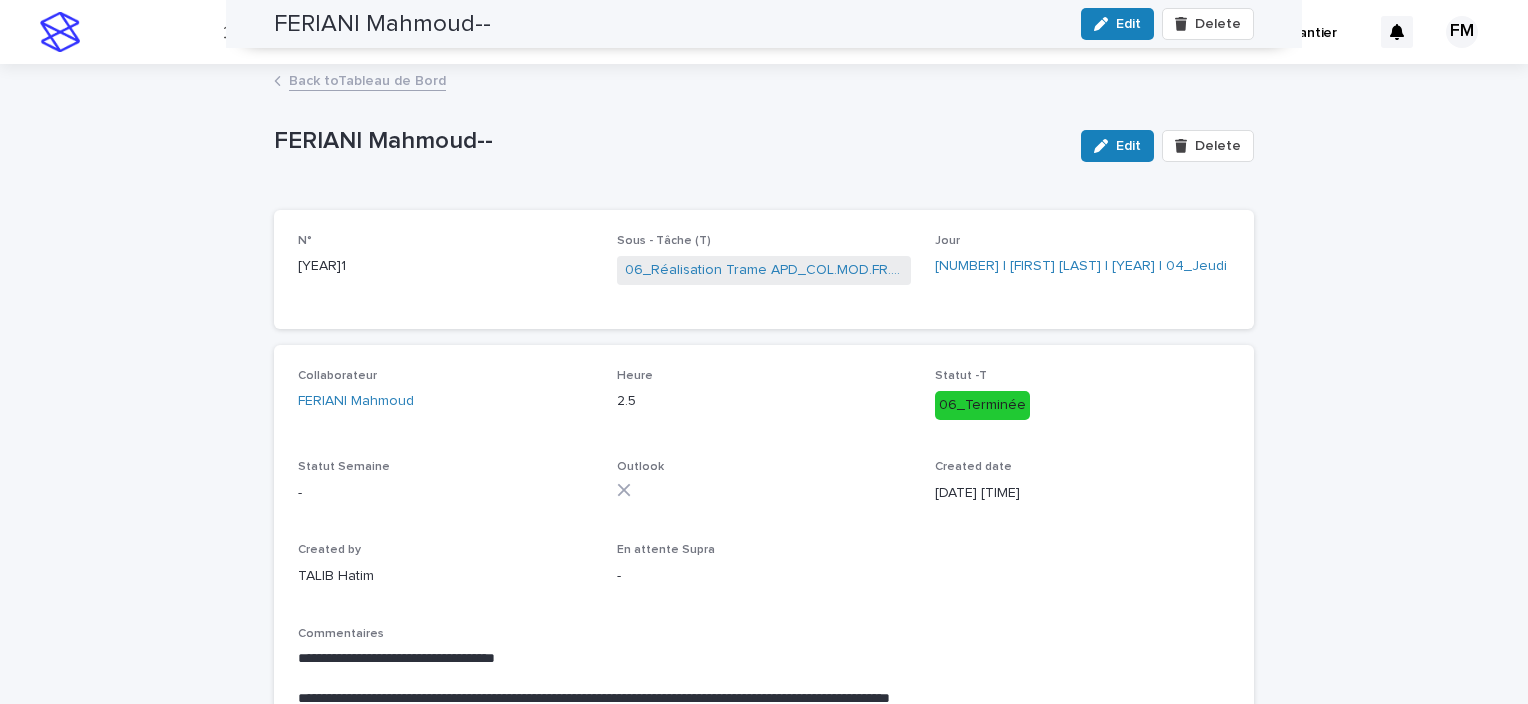scroll, scrollTop: 0, scrollLeft: 0, axis: both 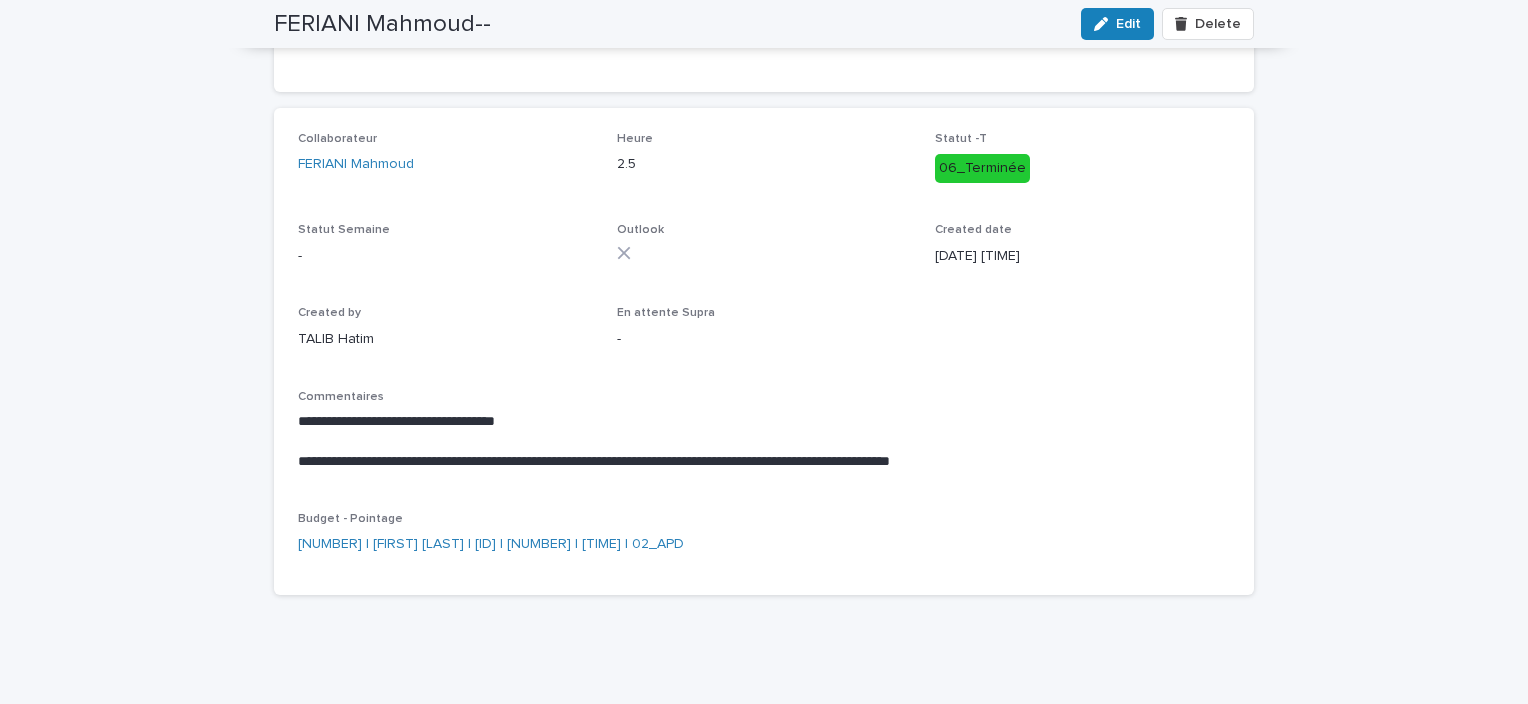 click on "**********" at bounding box center (764, 439) 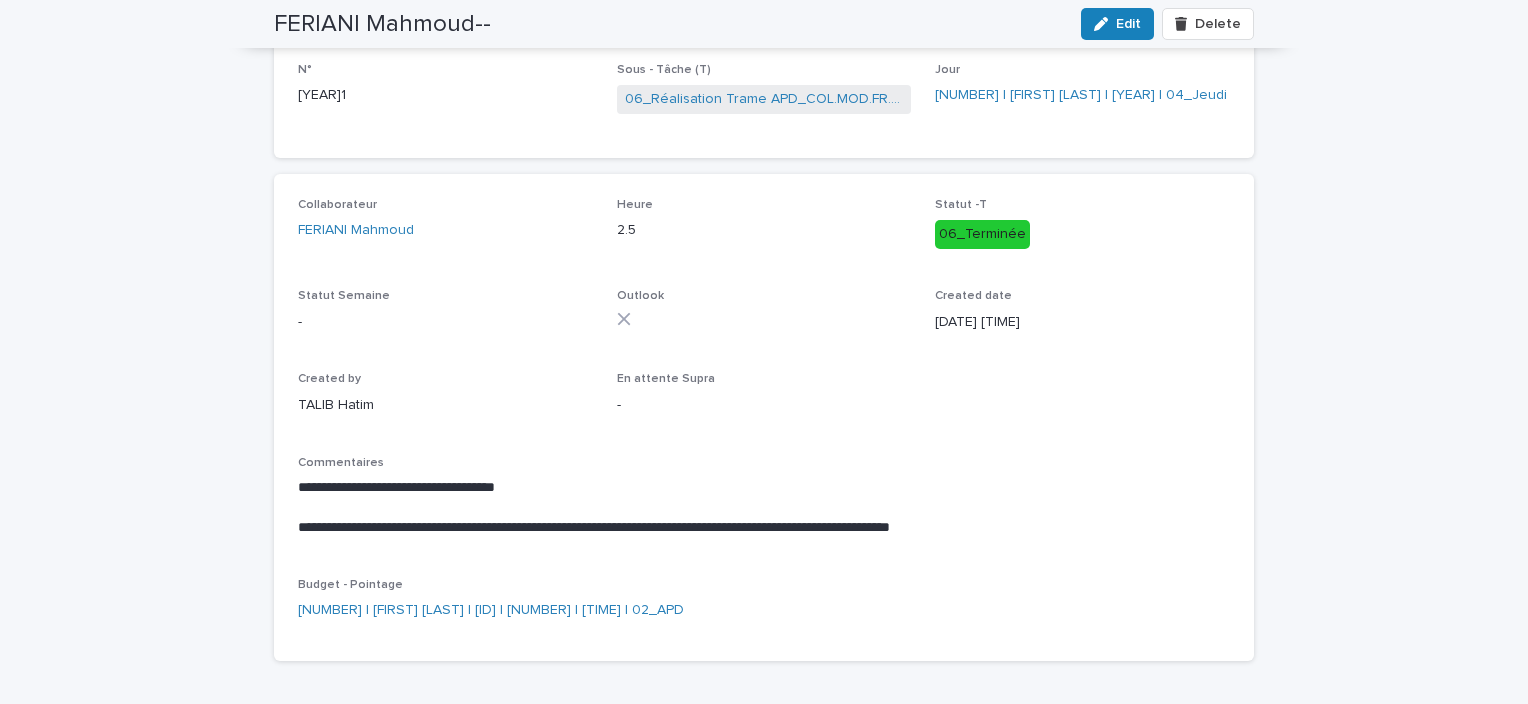 scroll, scrollTop: 0, scrollLeft: 0, axis: both 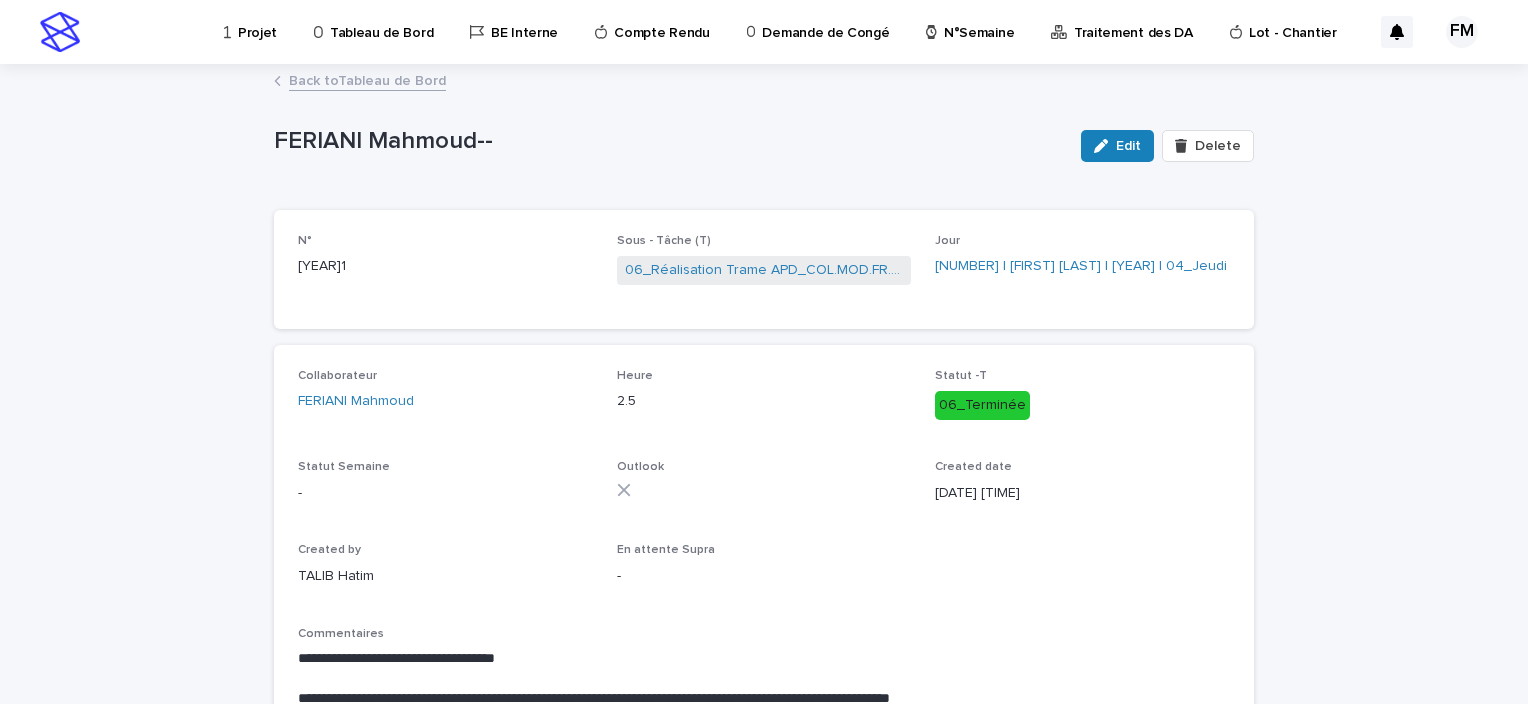 click on "Tableau de Bord" at bounding box center (381, 21) 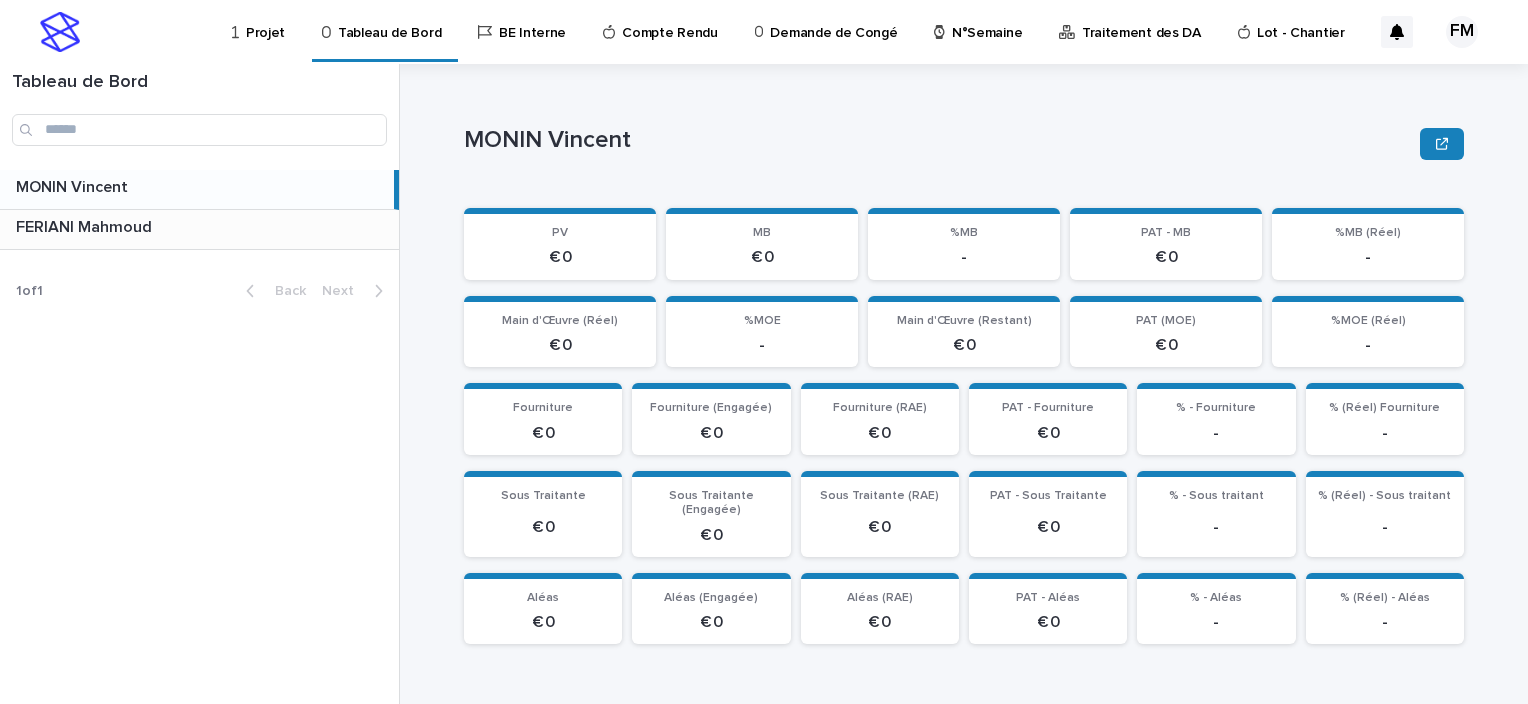 click at bounding box center [203, 227] 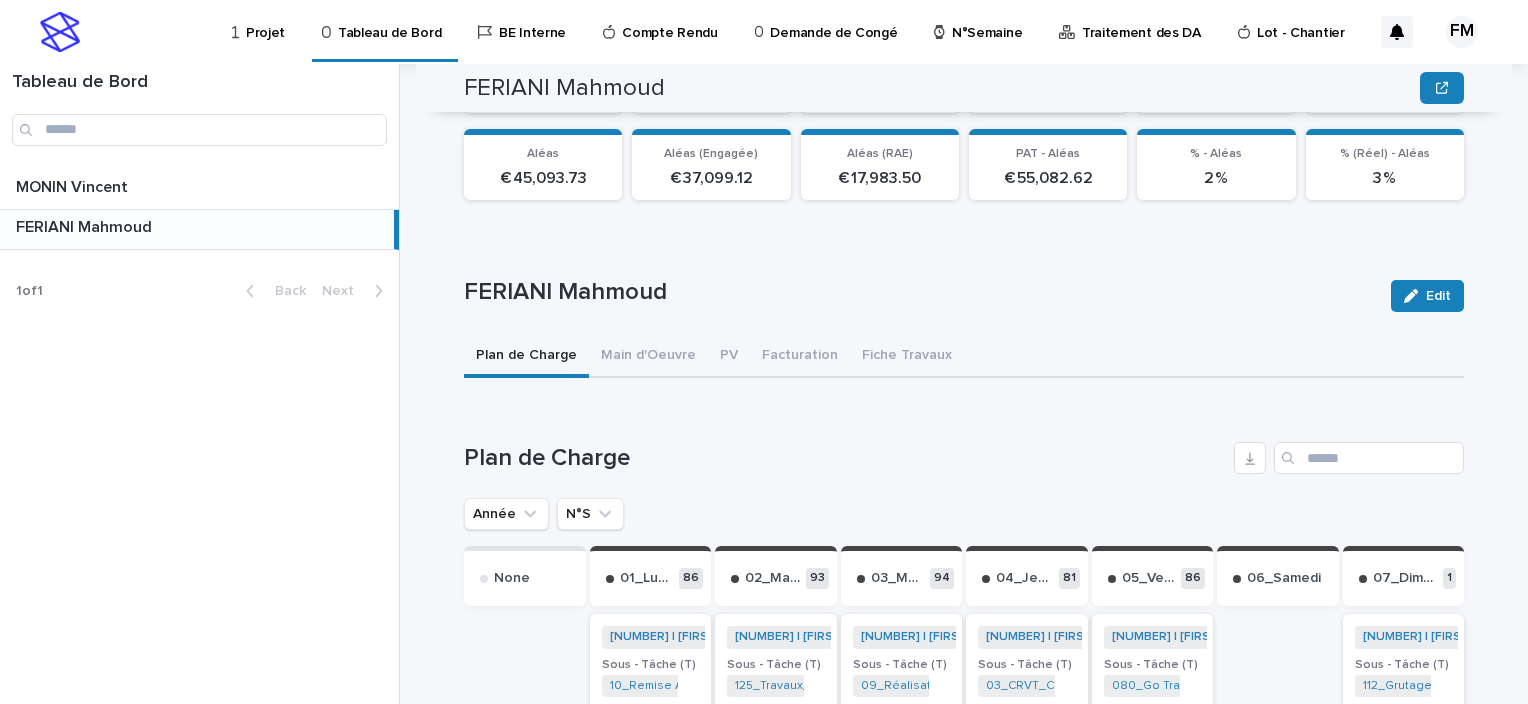 scroll, scrollTop: 544, scrollLeft: 0, axis: vertical 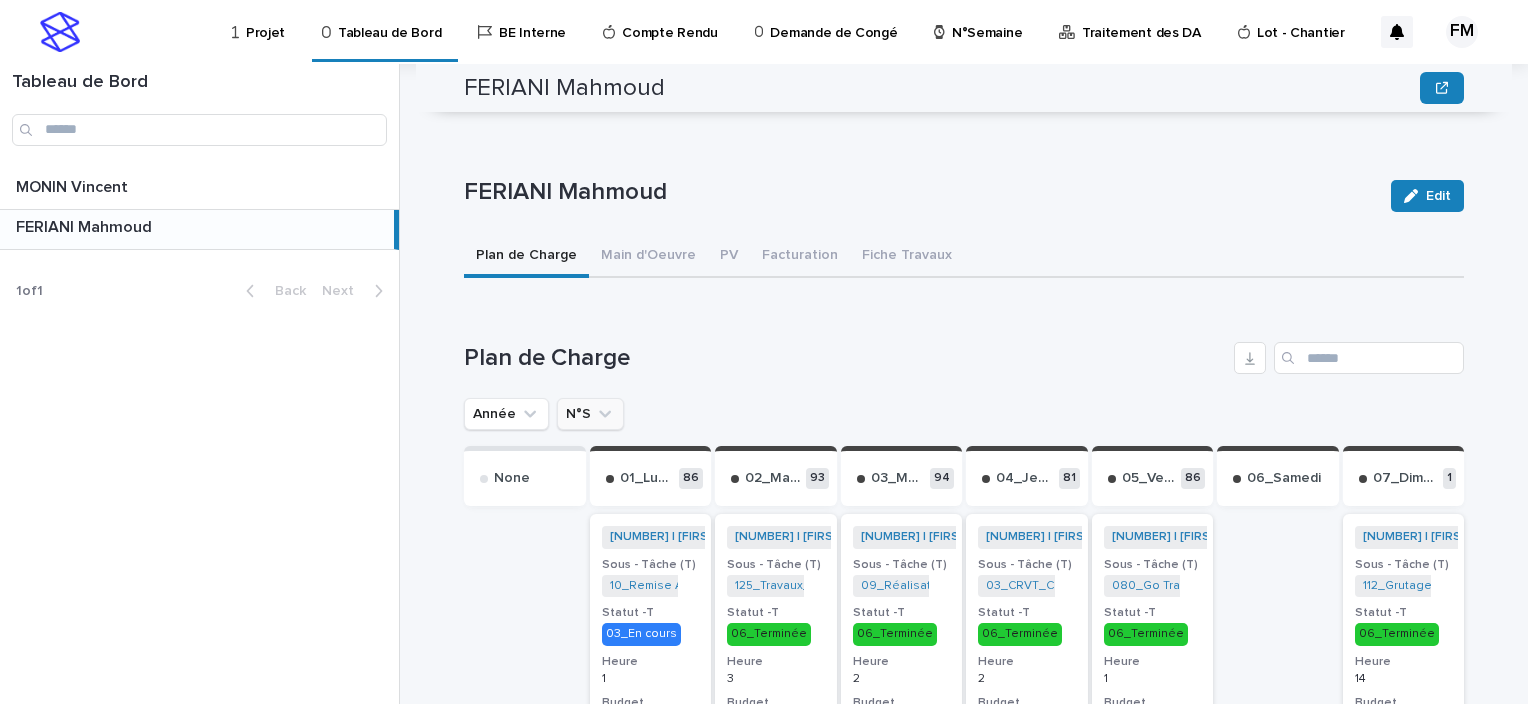 click on "N°S" at bounding box center [590, 414] 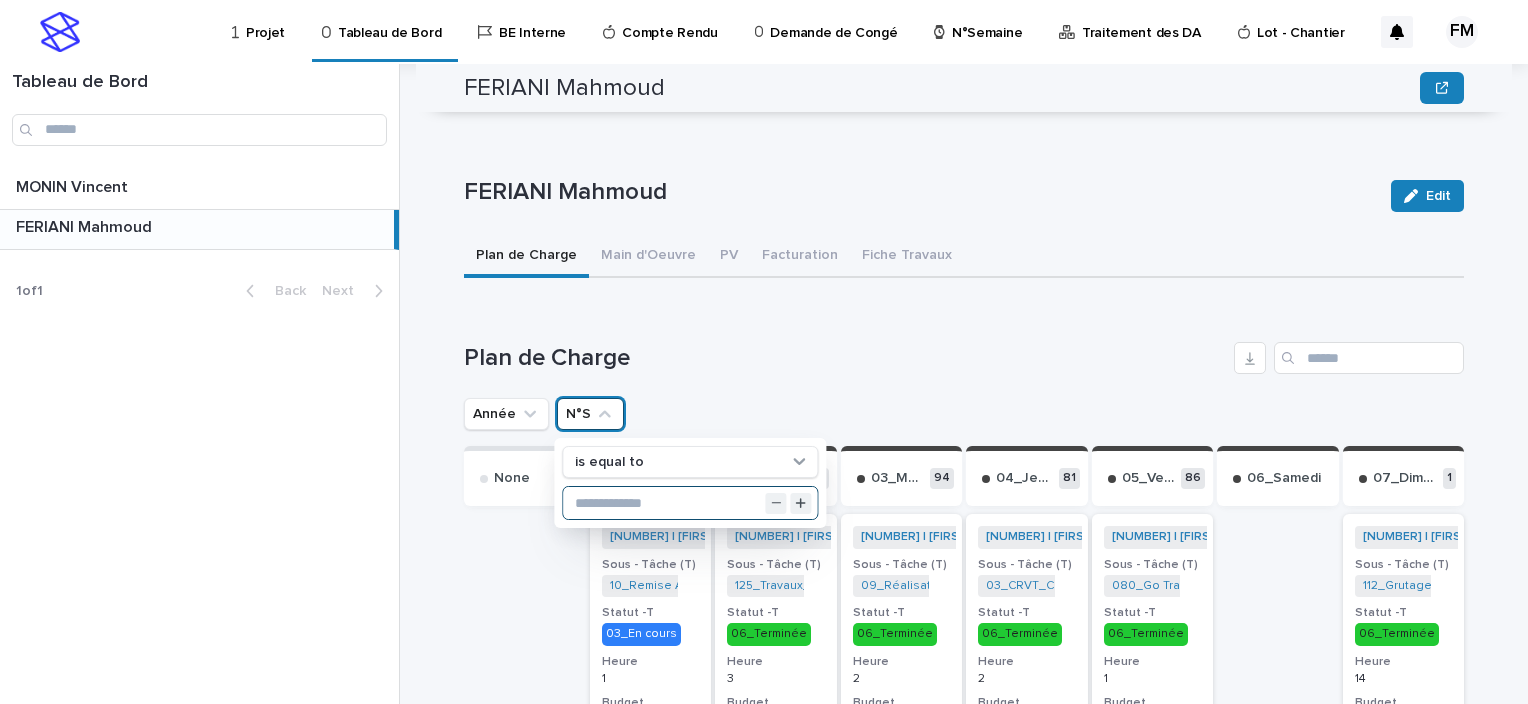 click at bounding box center (690, 503) 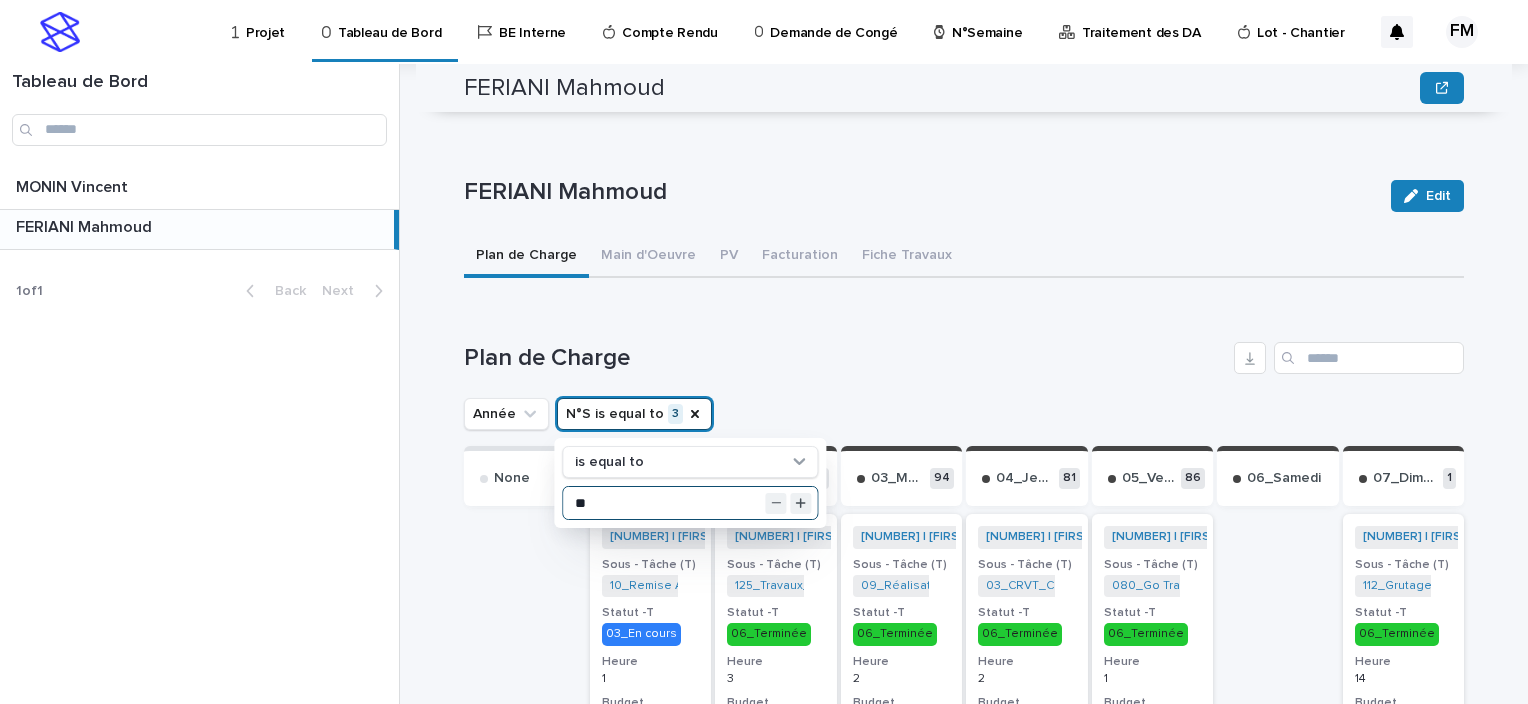 type on "**" 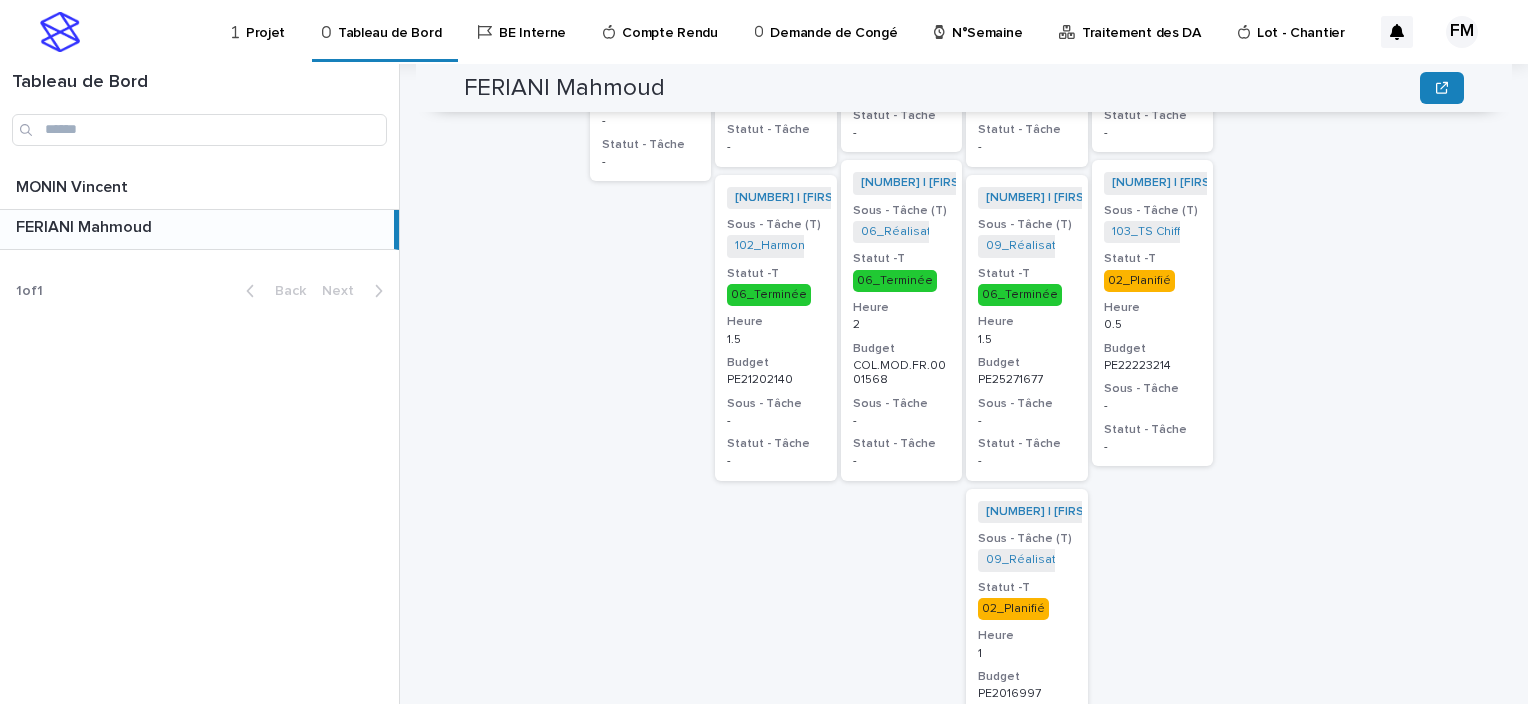 scroll, scrollTop: 1844, scrollLeft: 0, axis: vertical 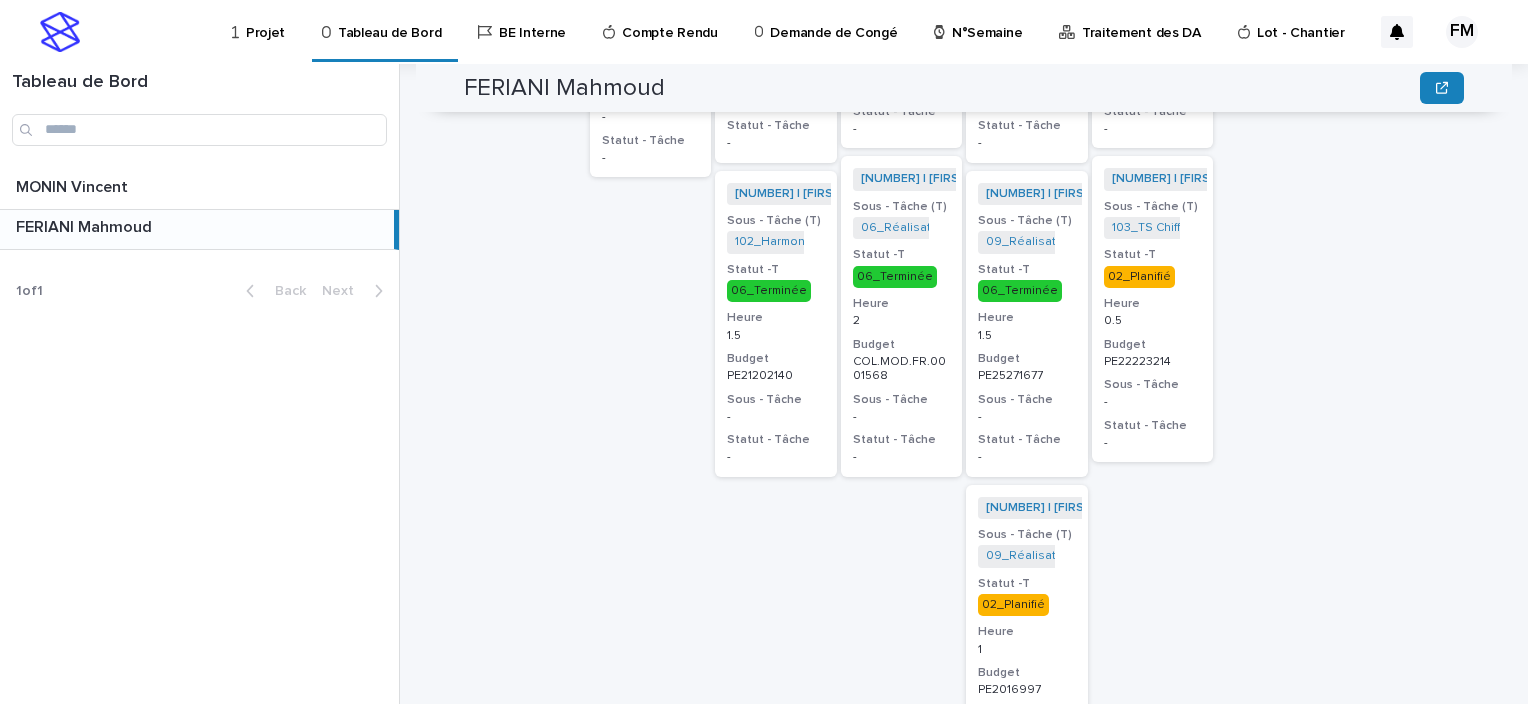 click on "[NUMBER] | [FIRST] [LAST] | [YEAR]   + [NUMBER] Sous - Tâche (T) 103_TS Chiffrage Travaux_PE22223214   + [NUMBER] Statut -T 02_Planifié Heure [NUMBER] Budget PE22223214 Sous - Tâche - Statut - Tâche -" at bounding box center (1153, 309) 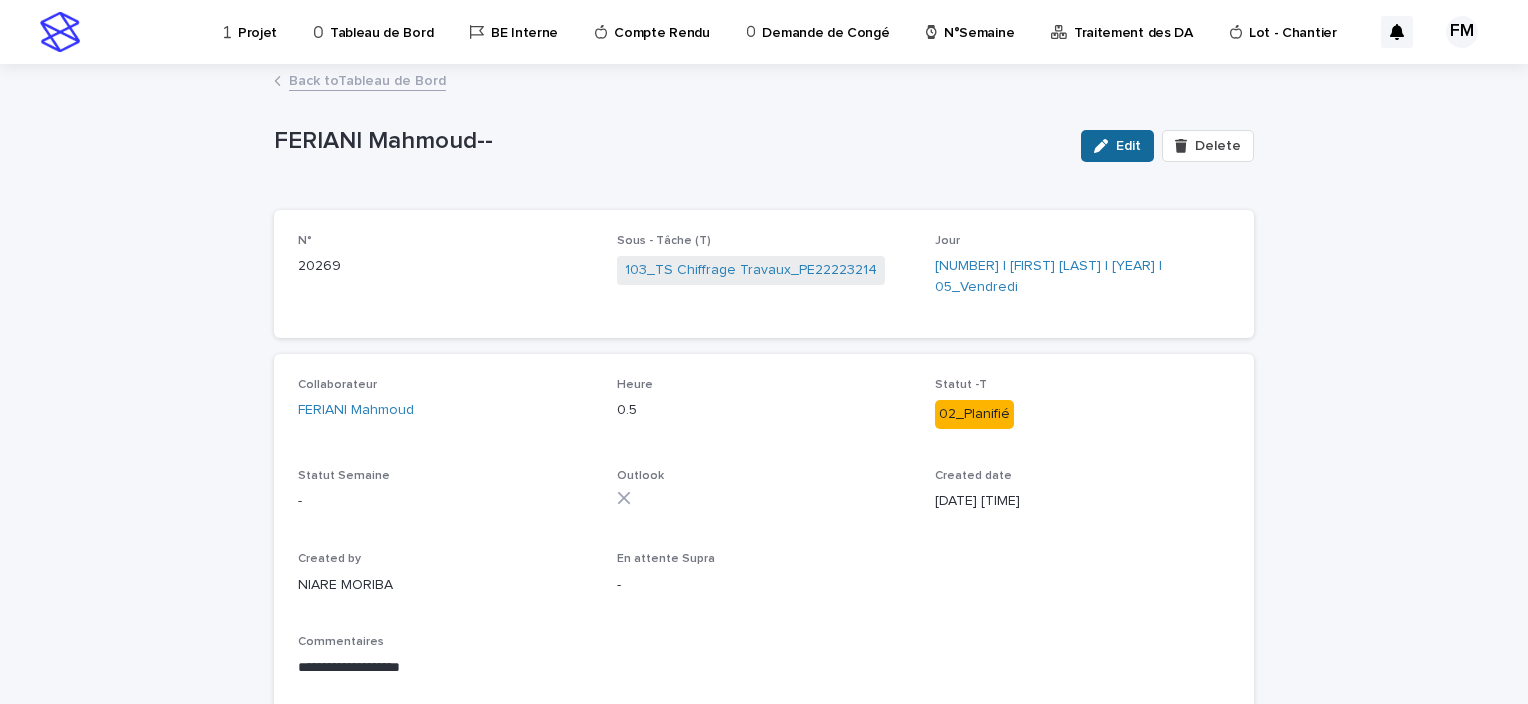 click on "Edit" at bounding box center (1128, 146) 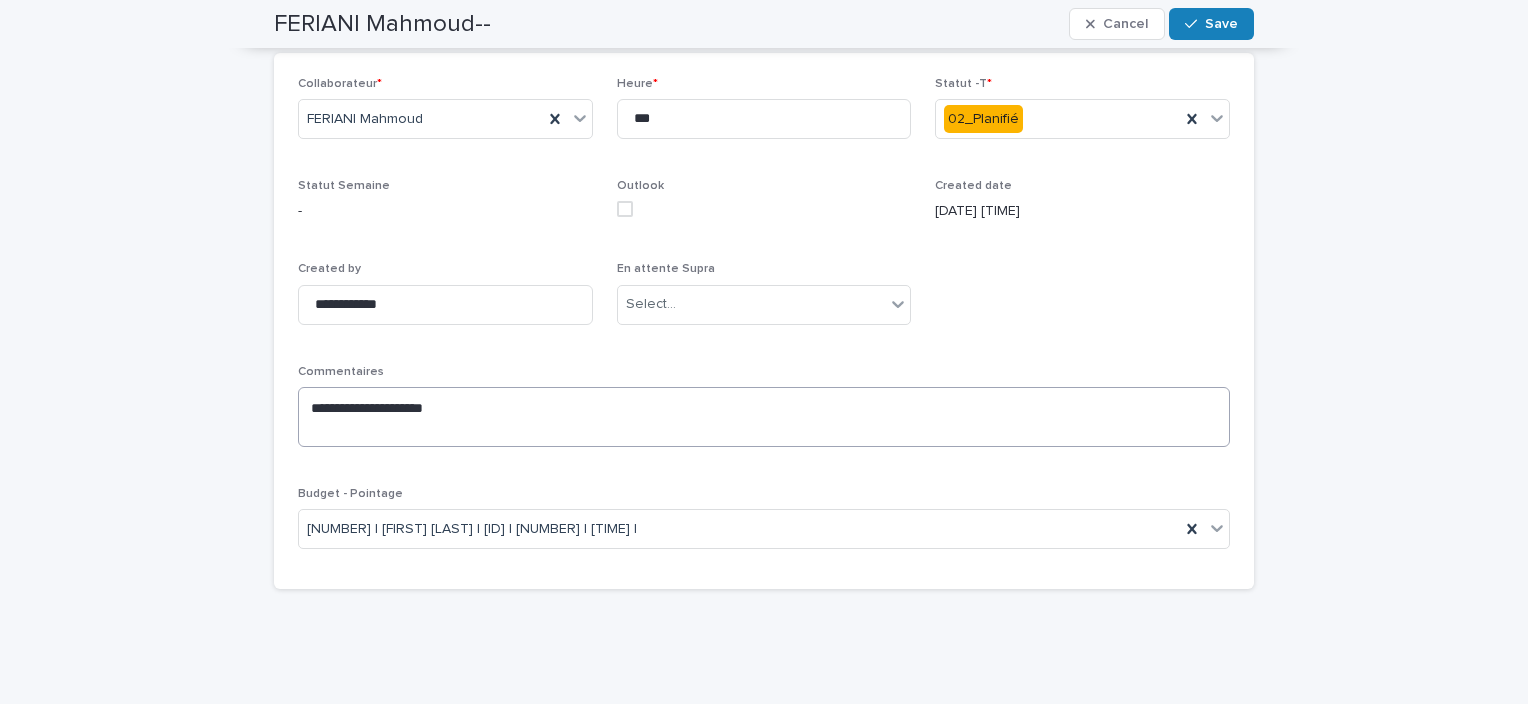 scroll, scrollTop: 236, scrollLeft: 0, axis: vertical 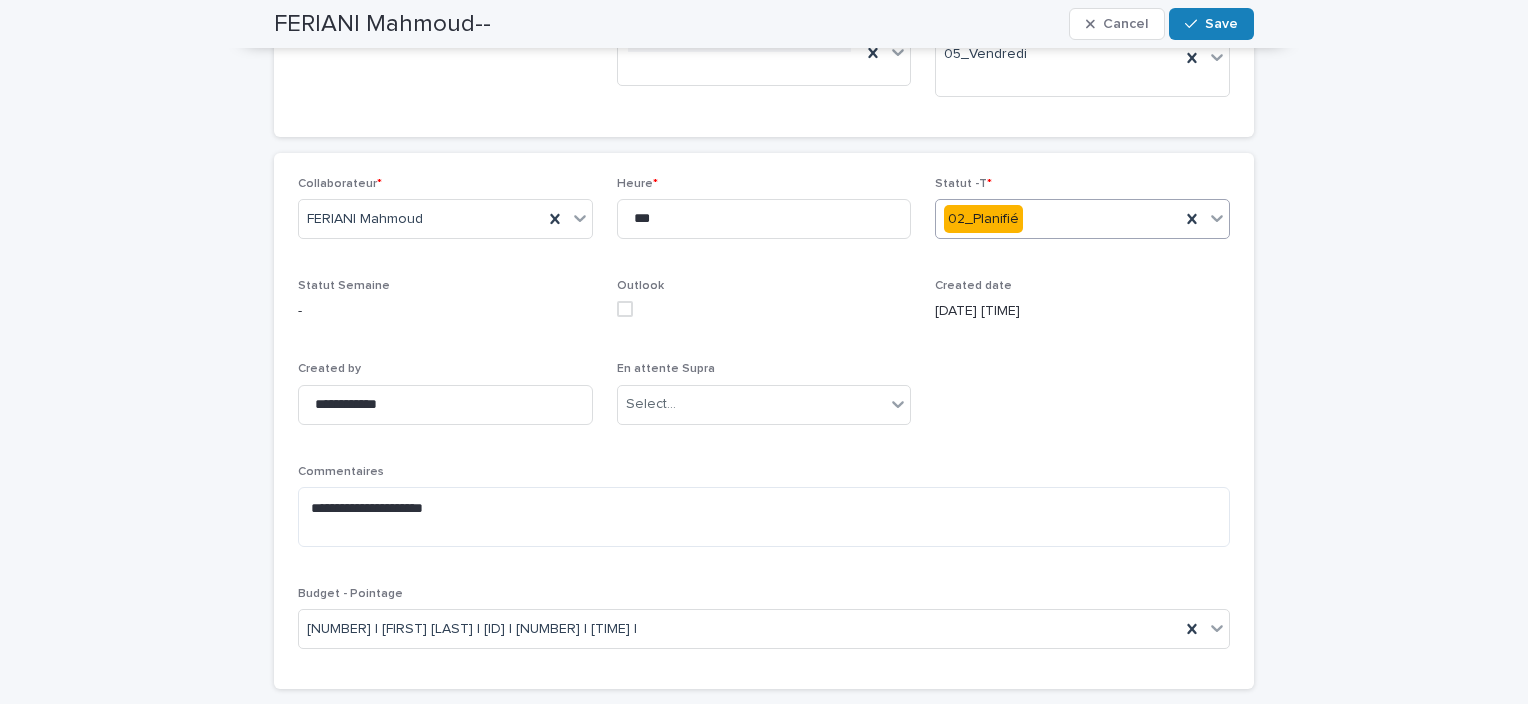 drag, startPoint x: 1107, startPoint y: 202, endPoint x: 1113, endPoint y: 211, distance: 10.816654 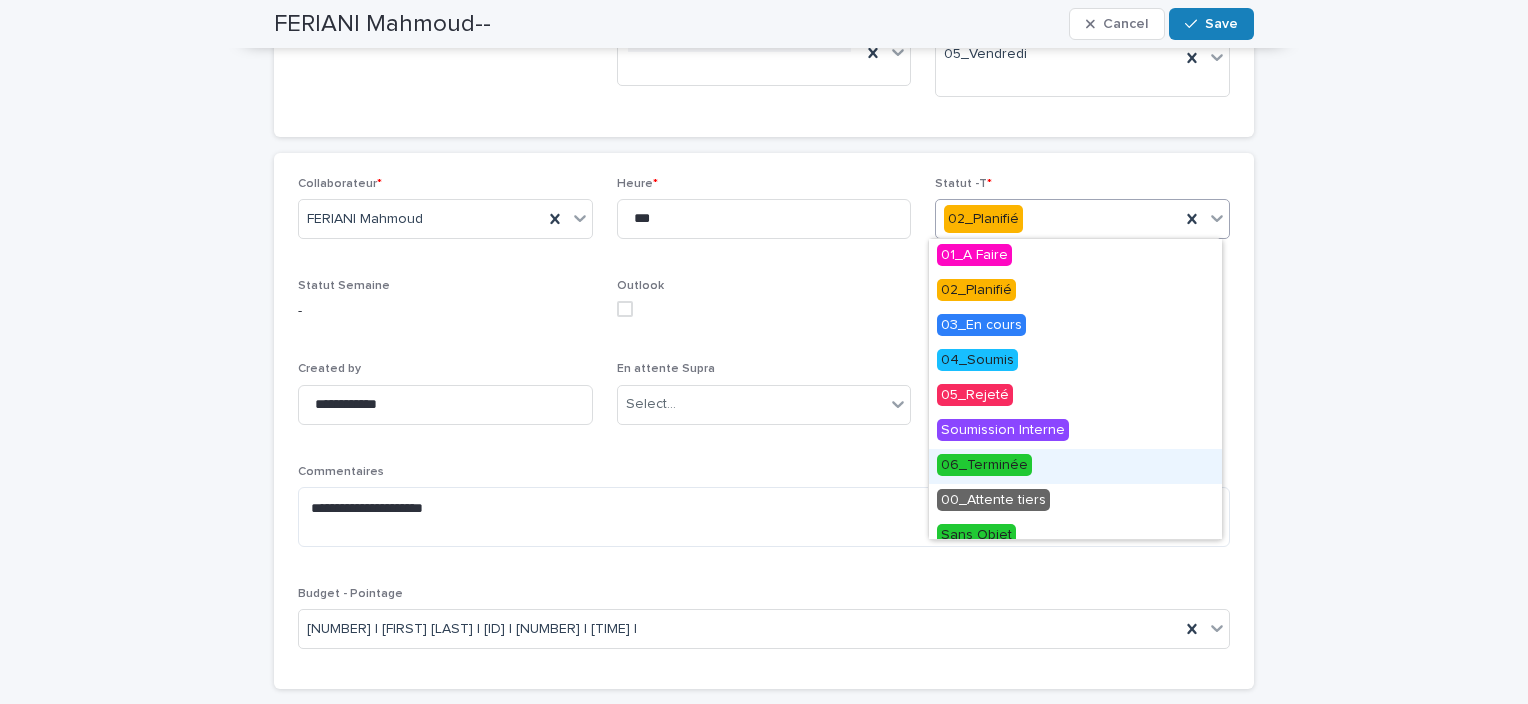 click on "06_Terminée" at bounding box center [984, 465] 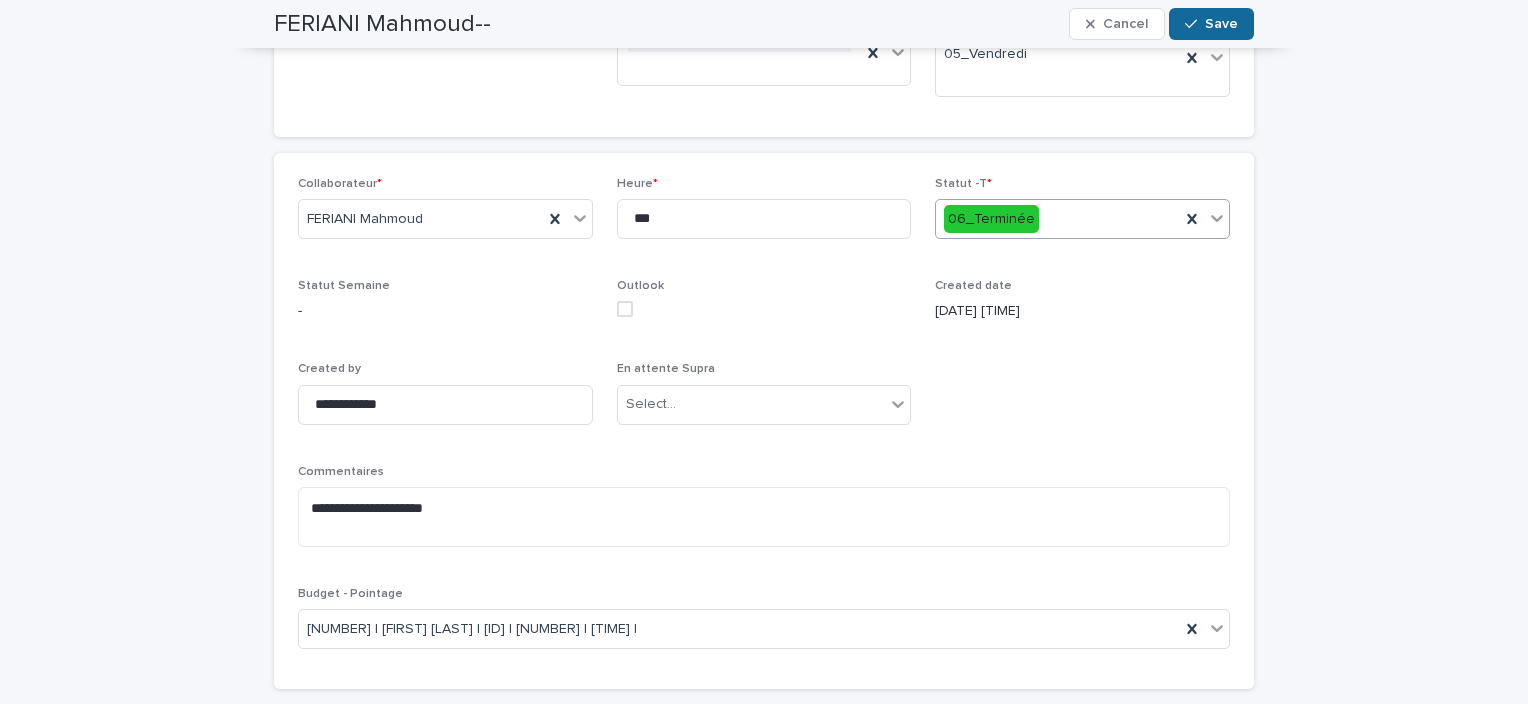 click on "Save" at bounding box center (1211, 24) 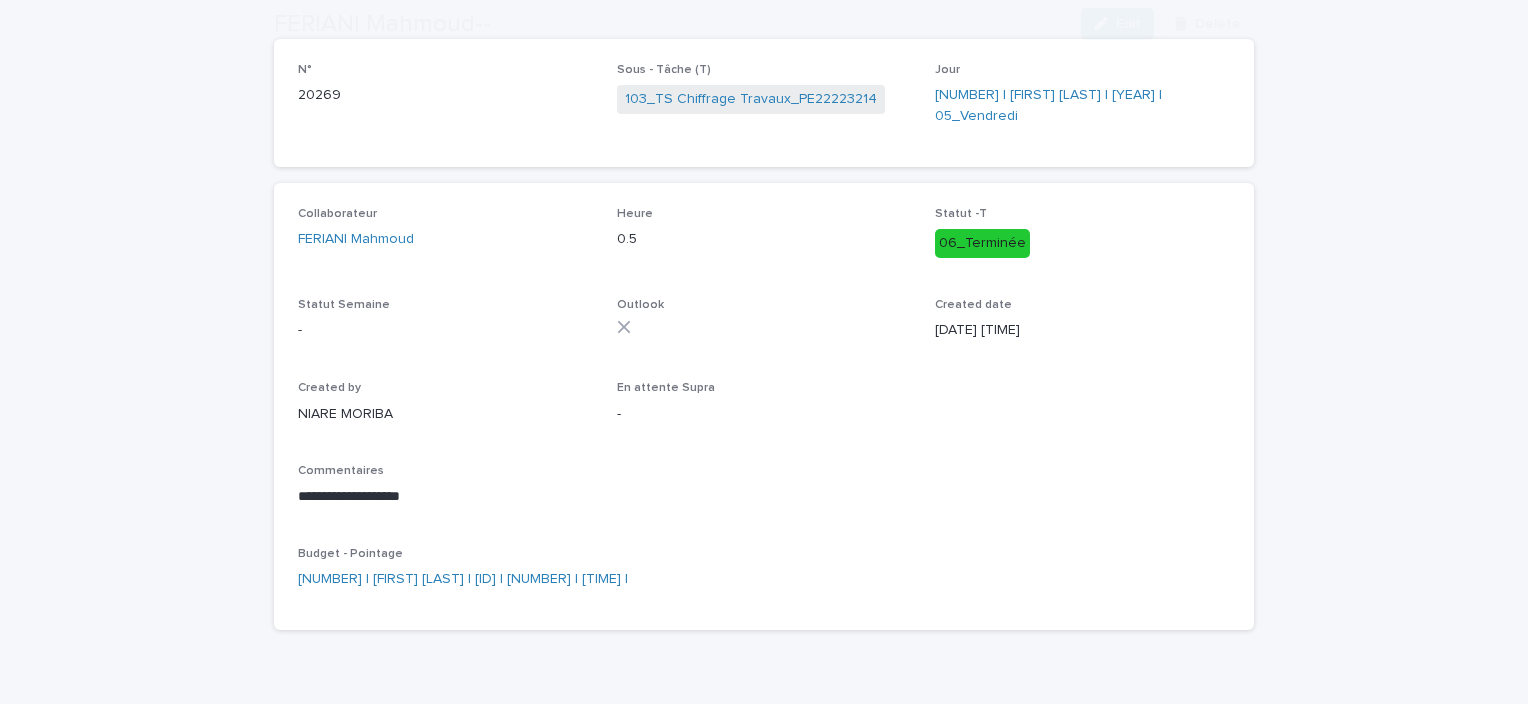 scroll, scrollTop: 200, scrollLeft: 0, axis: vertical 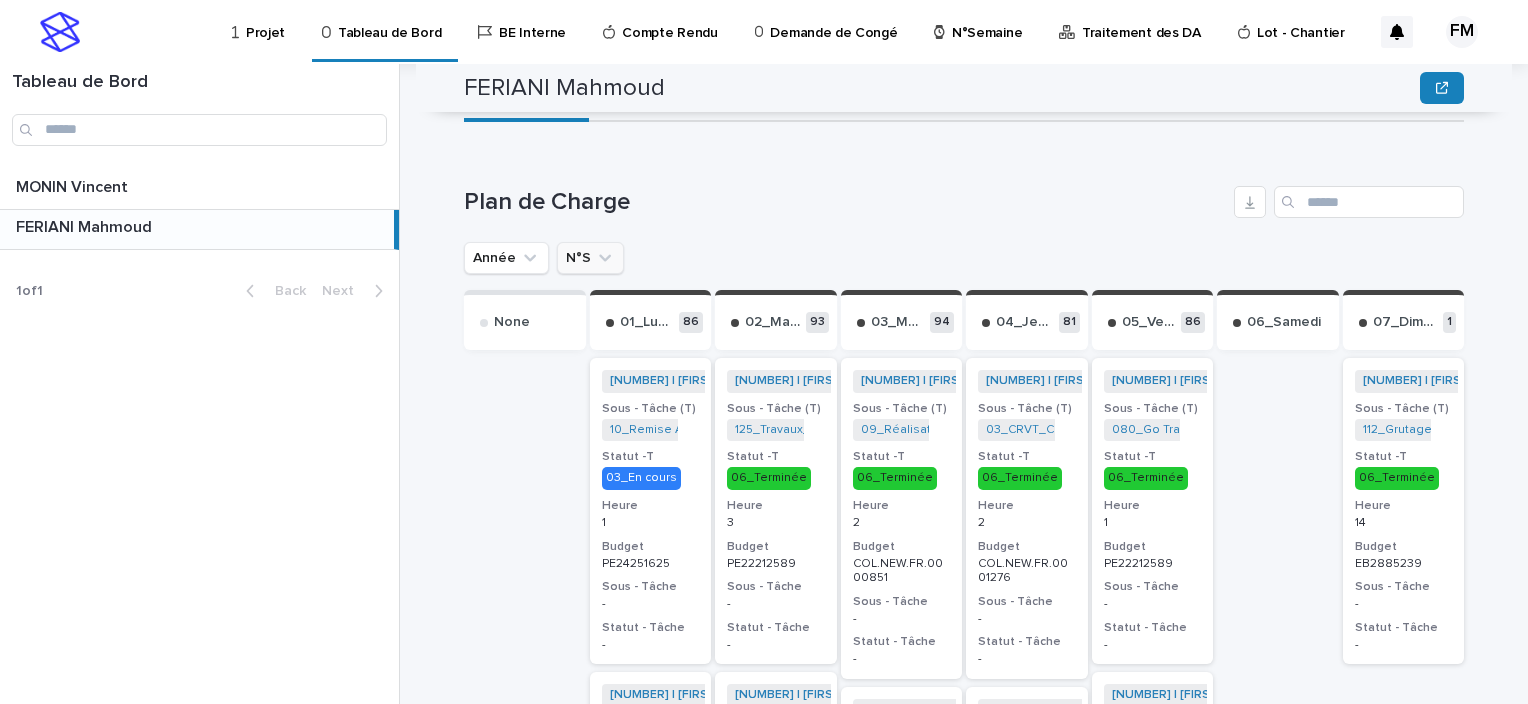 click on "N°S" at bounding box center [590, 258] 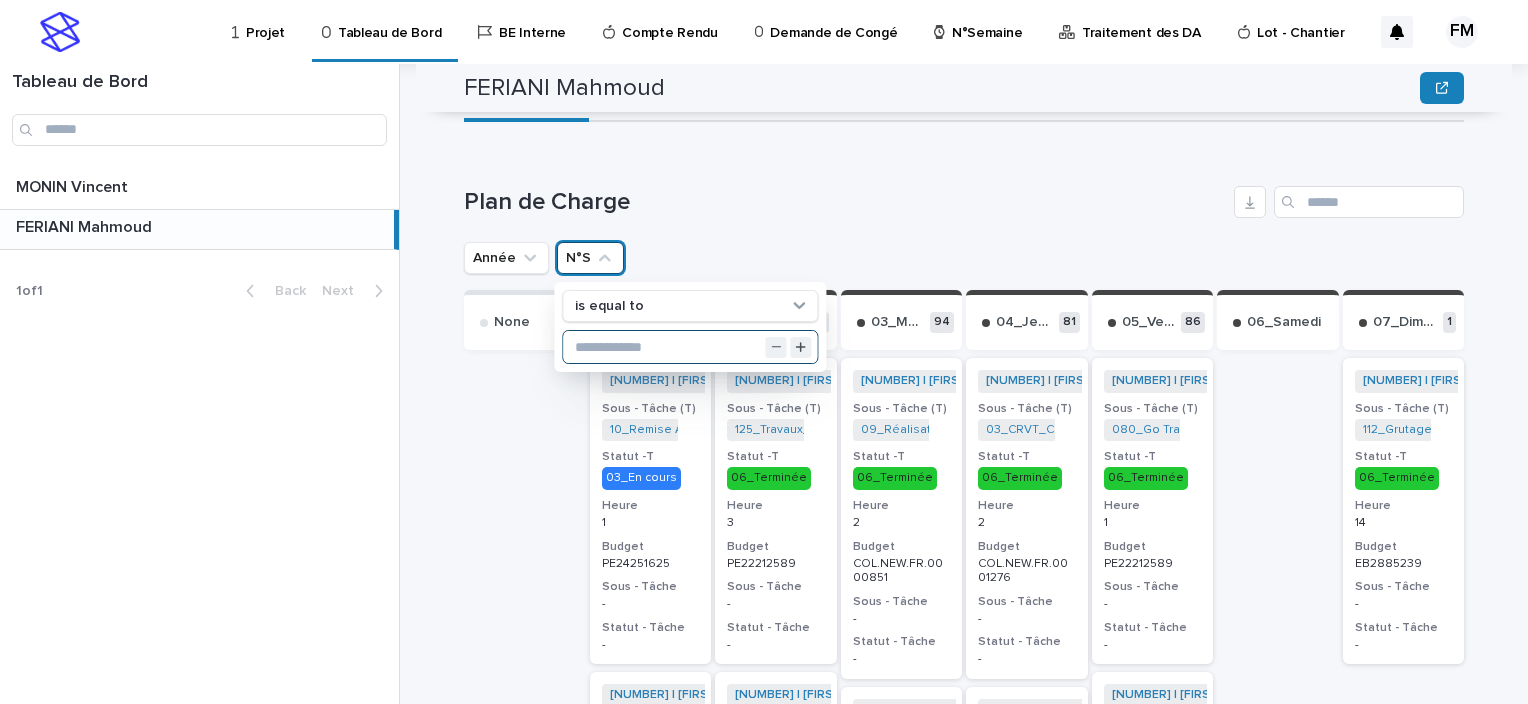 click at bounding box center [690, 347] 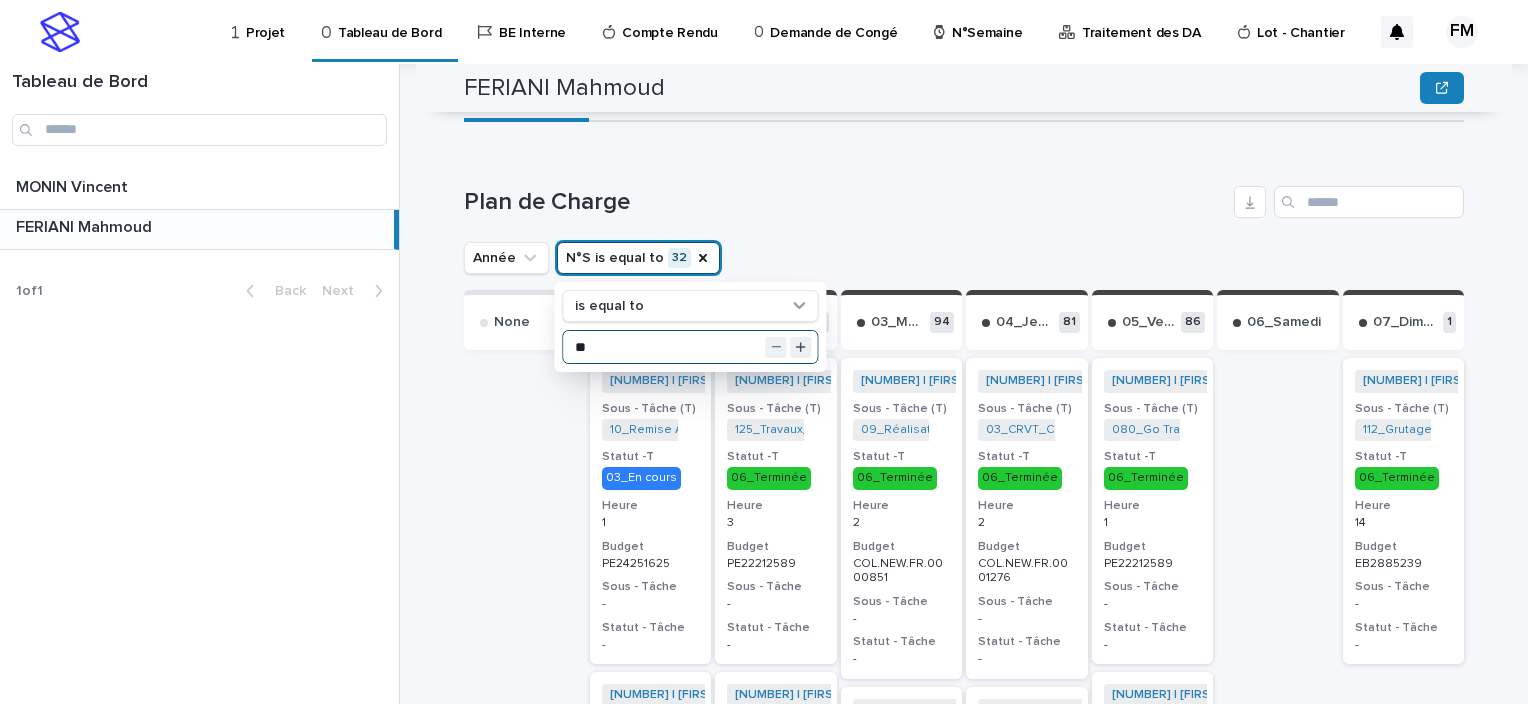 type on "**" 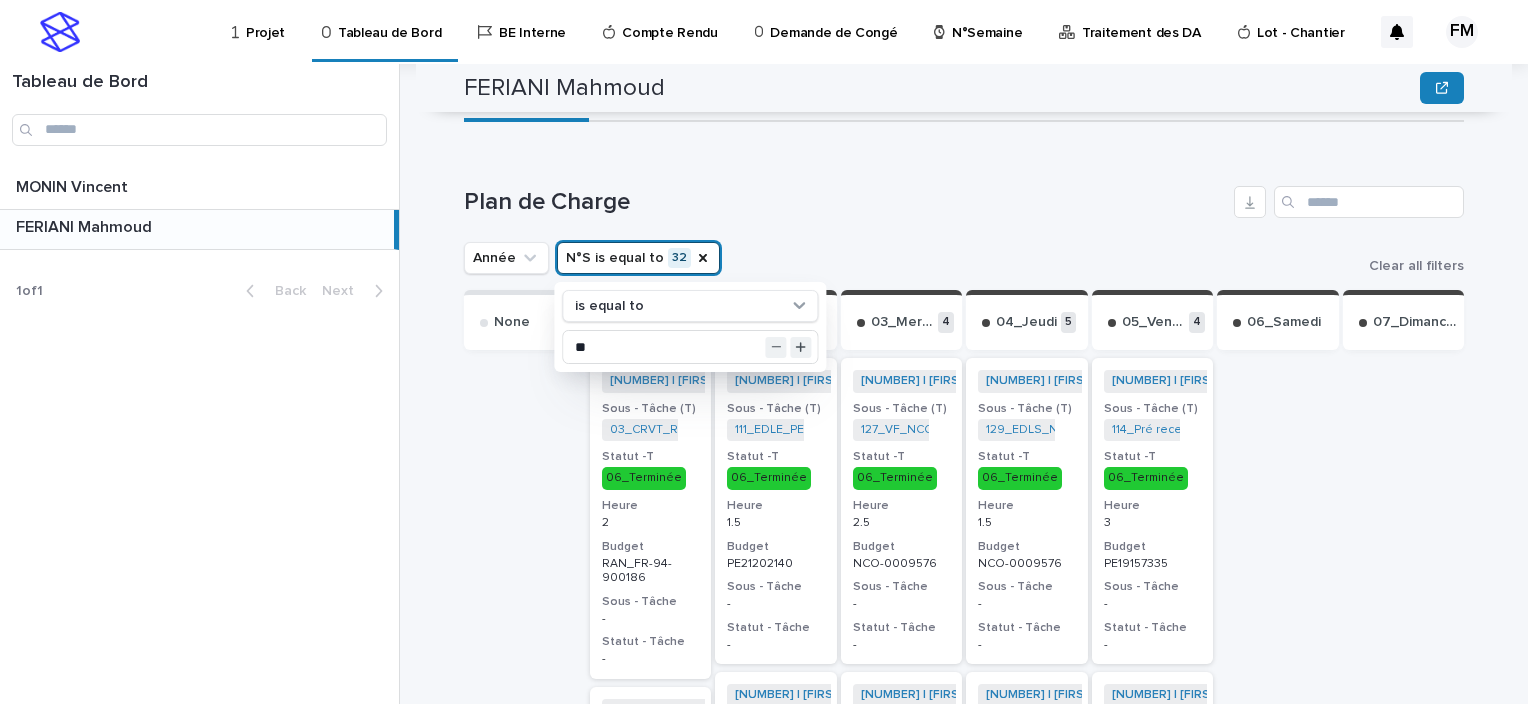 click on "[FIRST] [LAST] [FIRST] [LAST] Sorry, there was an error saving your record. Please try again. Please fill out the required fields below. Loading... Saving… Loading... Saving… Loading... Saving… PV %MB % PAT - MB %MB (Réel) %MB (Réel) Loading... Saving… Main d'Œuvre (Réel) %MOE Main d'Œuvre (Restant) PAT (MOE) %MOE (Réel) Loading... Saving… Fourniture Fourniture (Engagée) Fourniture (RAE) PAT - Fourniture % - Fourniture % (Réel) Fourniture % (Réel) Loading... Saving… Sous Traitante Sous Traitante (Engagée) Sous Traitante (RAE) PAT - Sous Traitante % - Sous traitant % (Réel) - Sous traitant % (Réel) Loading... Saving… Aléas Aléas (Engagée) Aléas (RAE) PAT - Aléas %" at bounding box center [976, 384] 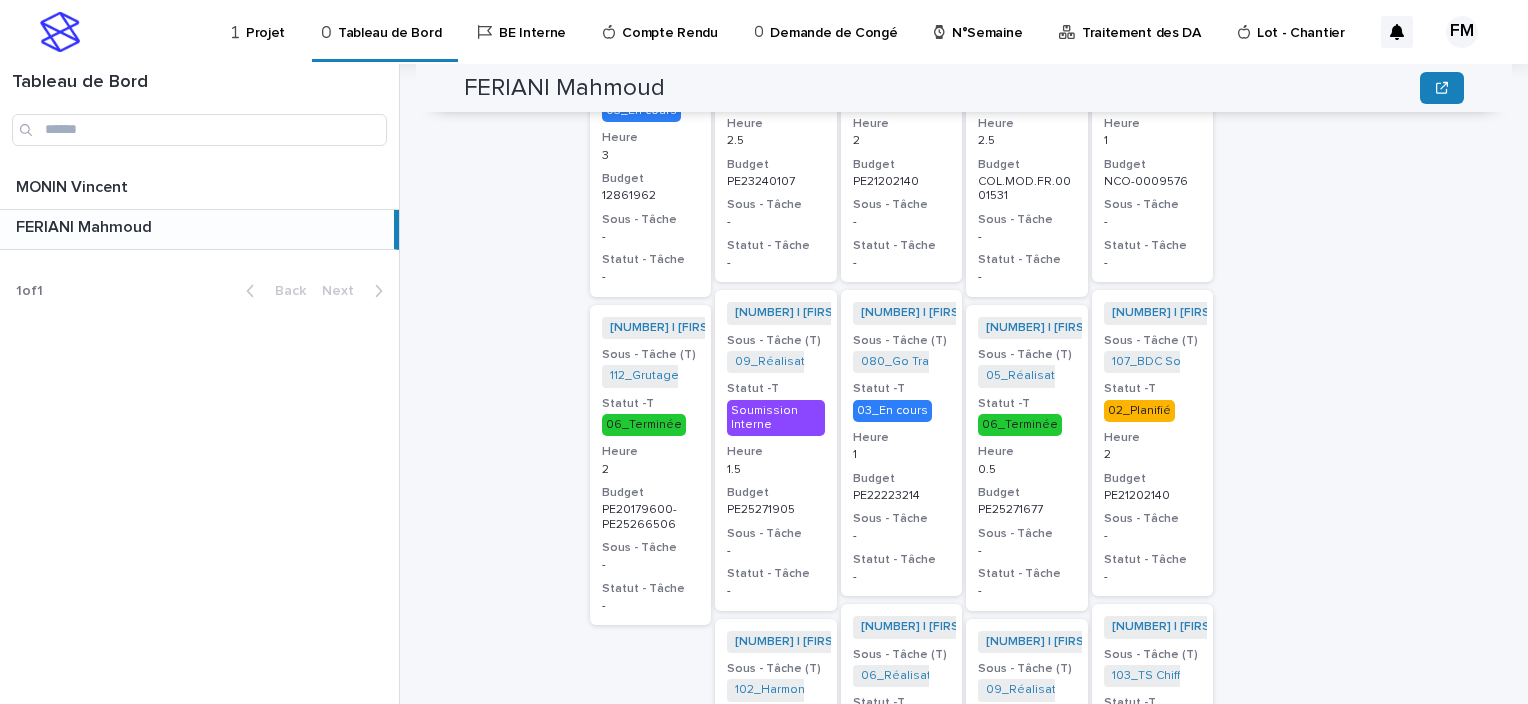 scroll, scrollTop: 1500, scrollLeft: 0, axis: vertical 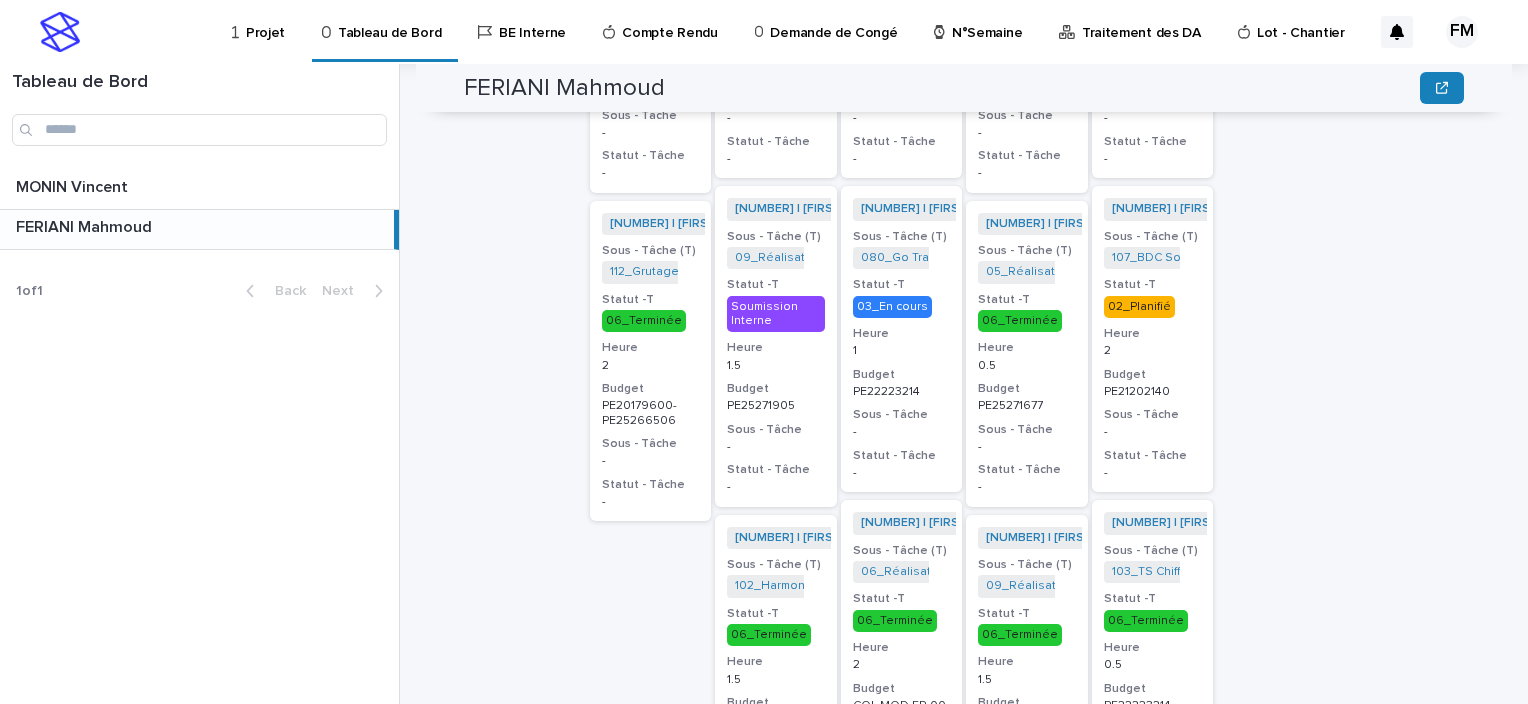 click on "Sous - Tâche" at bounding box center (1153, 415) 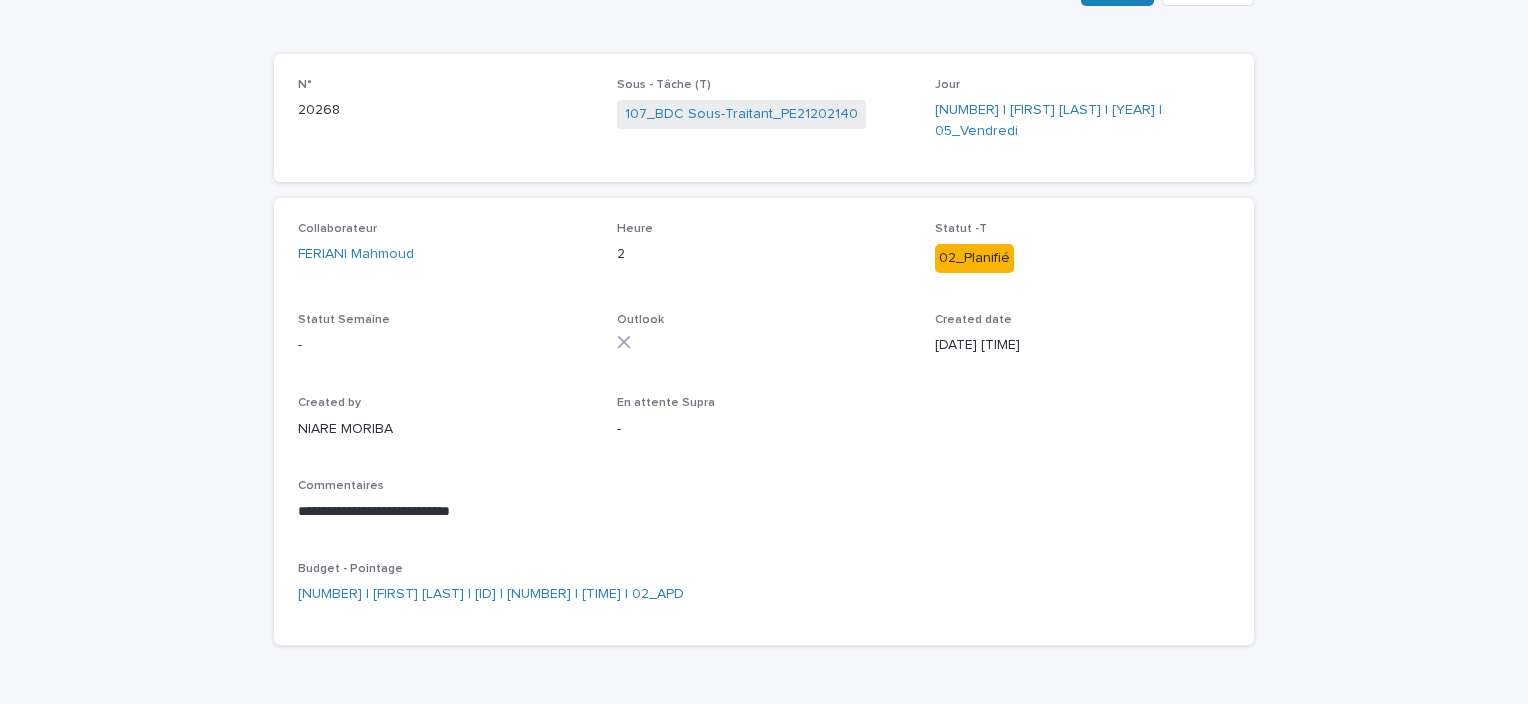 scroll, scrollTop: 204, scrollLeft: 0, axis: vertical 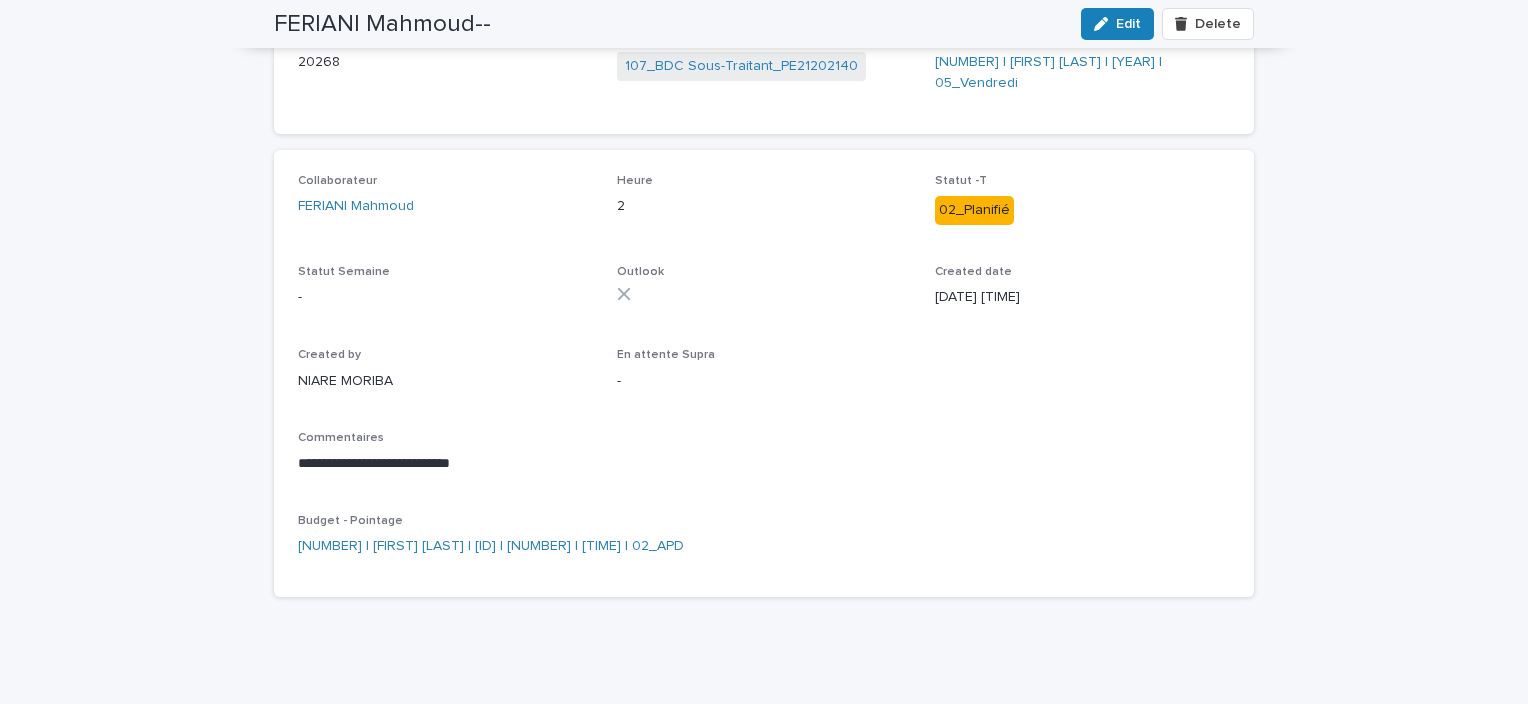 click on "**********" at bounding box center [764, 464] 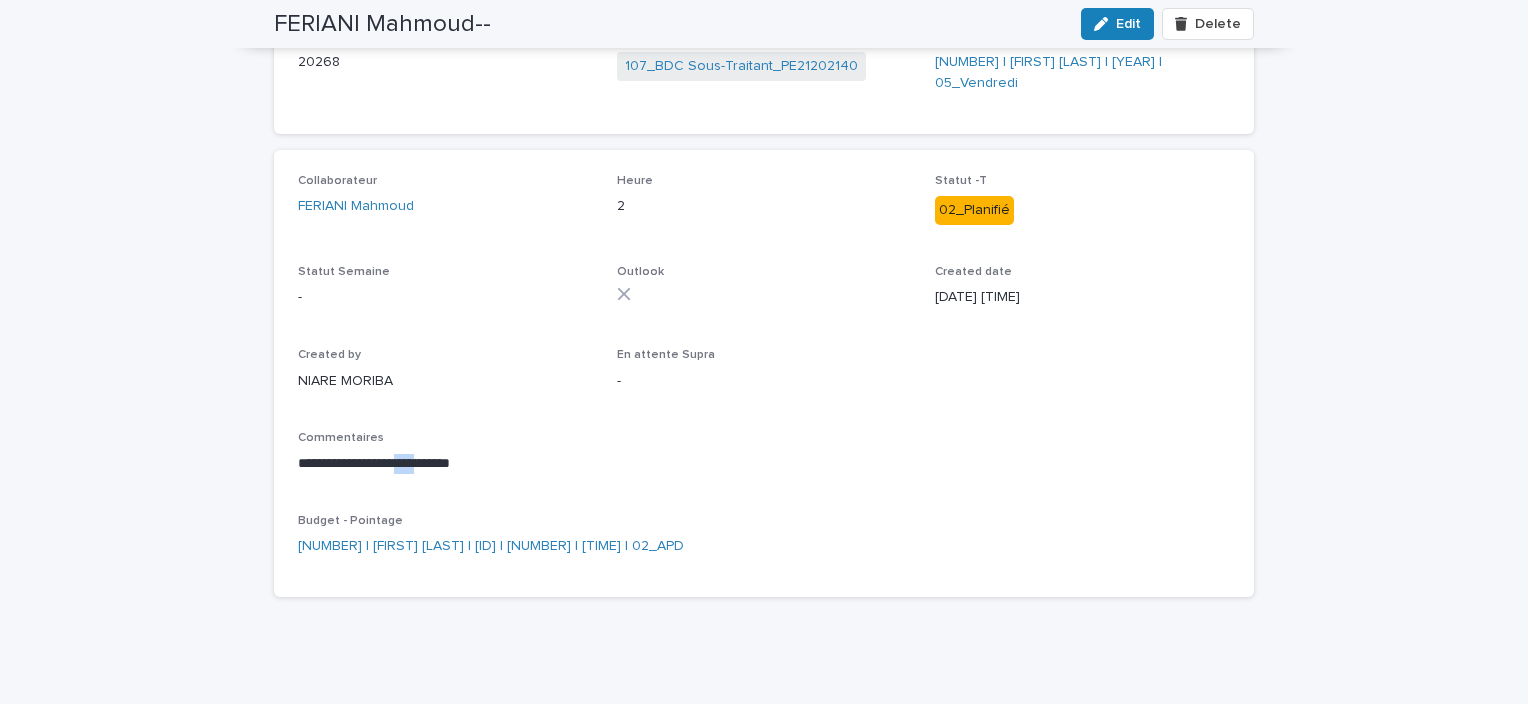 click on "**********" at bounding box center [764, 464] 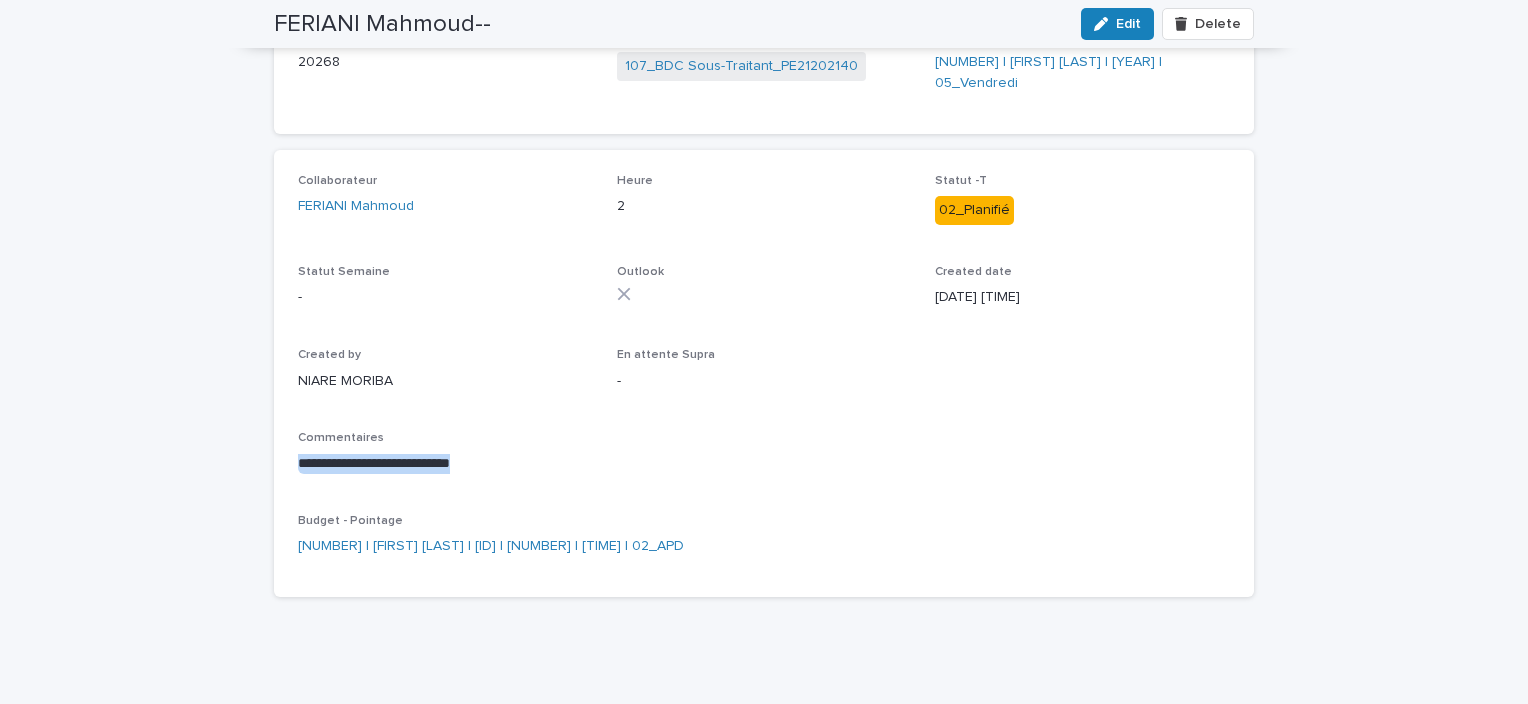 click on "**********" at bounding box center (764, 464) 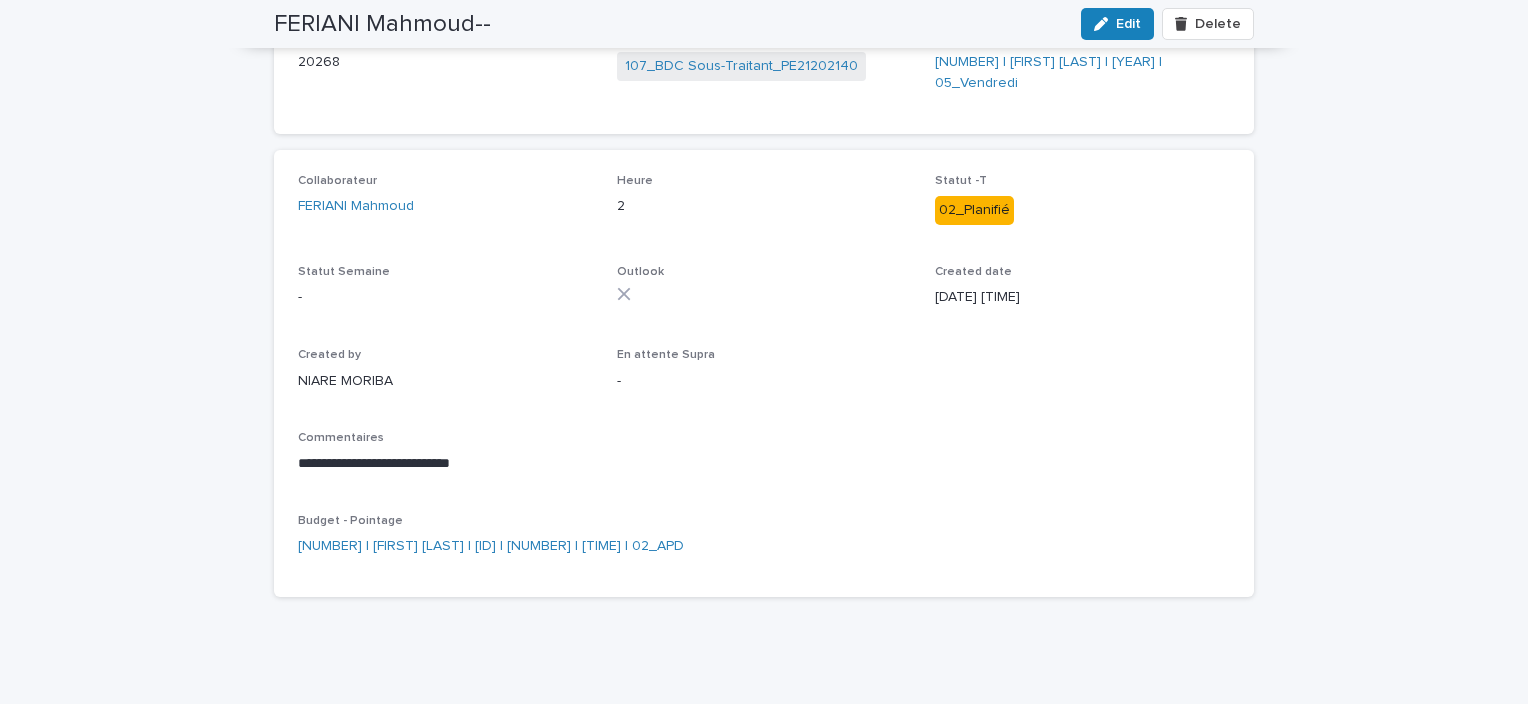 click on "**********" at bounding box center [764, 460] 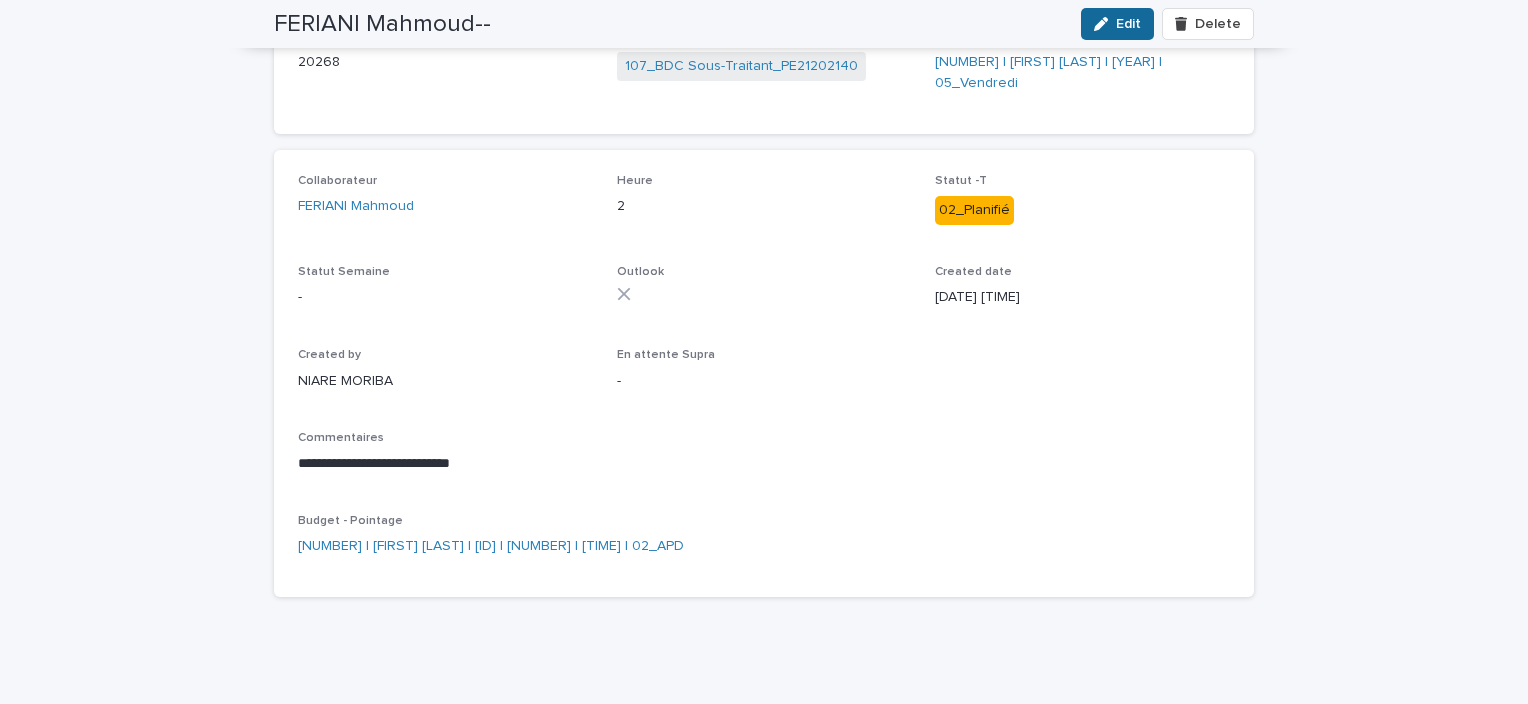 click on "Edit" at bounding box center (1117, 24) 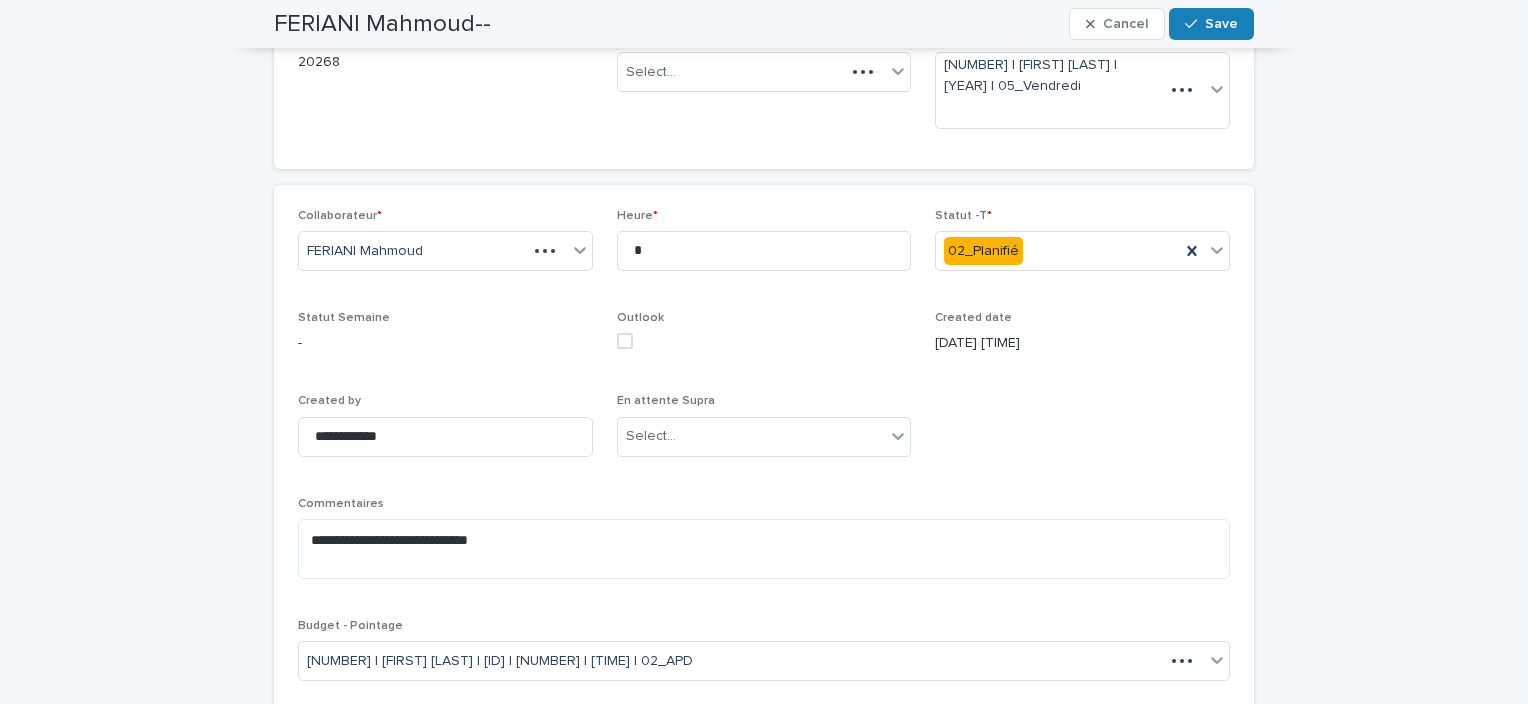 scroll, scrollTop: 261, scrollLeft: 0, axis: vertical 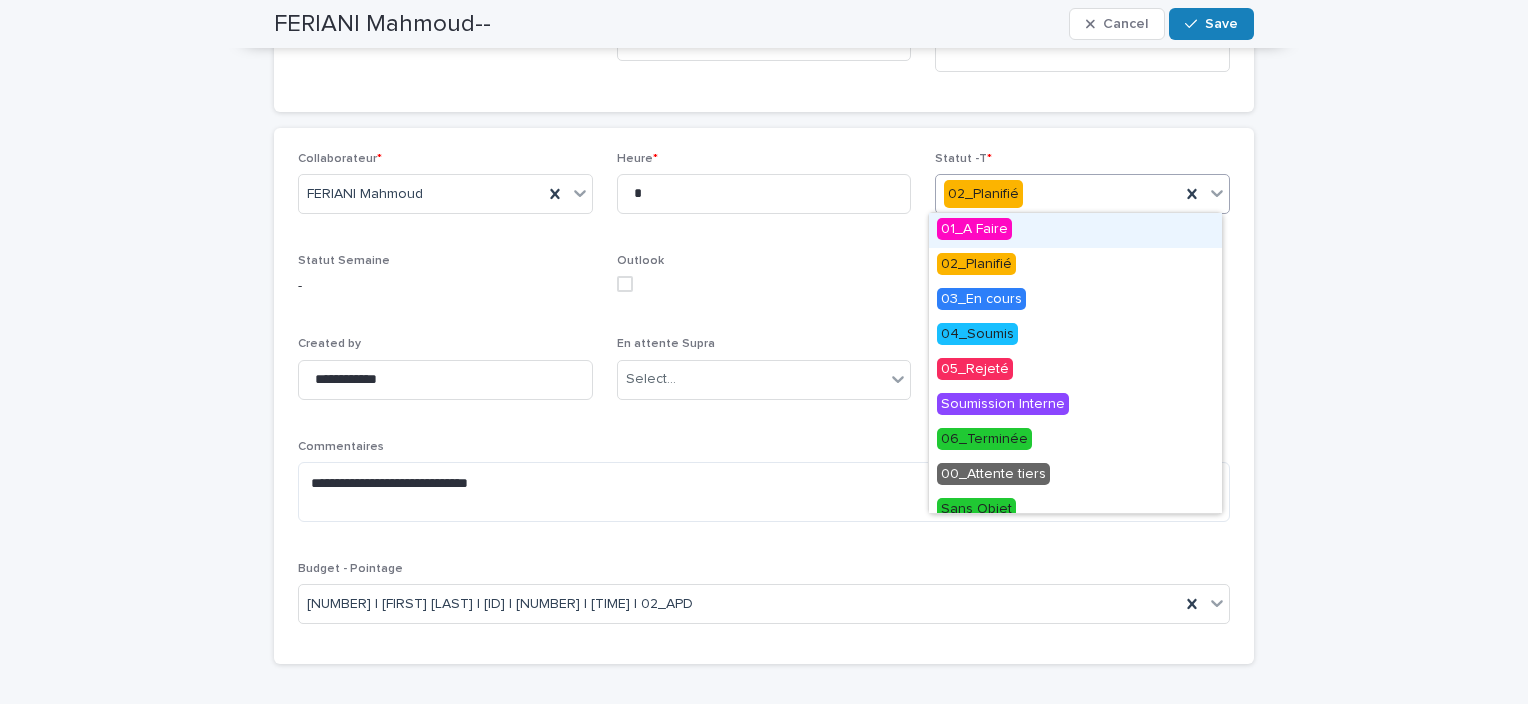 click at bounding box center (1026, 194) 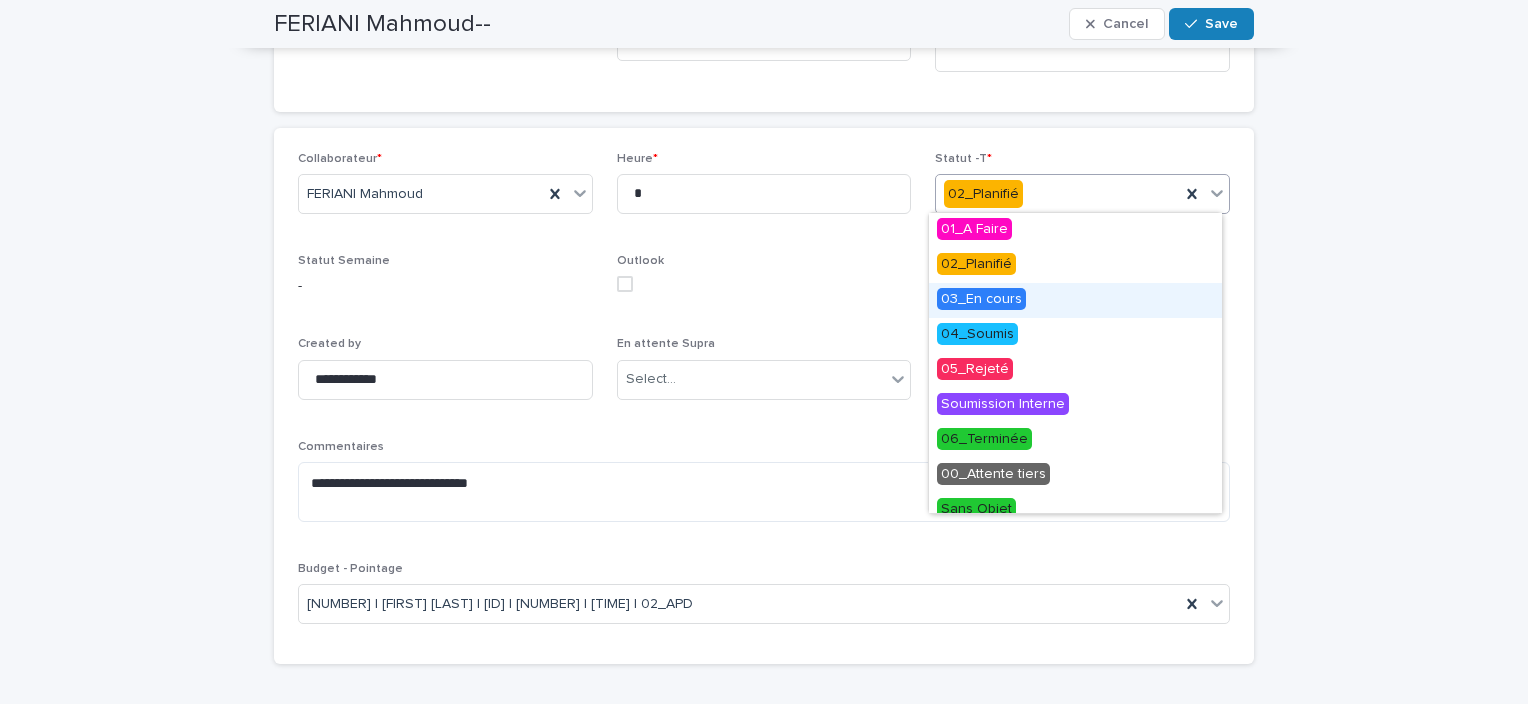 drag, startPoint x: 1005, startPoint y: 394, endPoint x: 1006, endPoint y: 300, distance: 94.00532 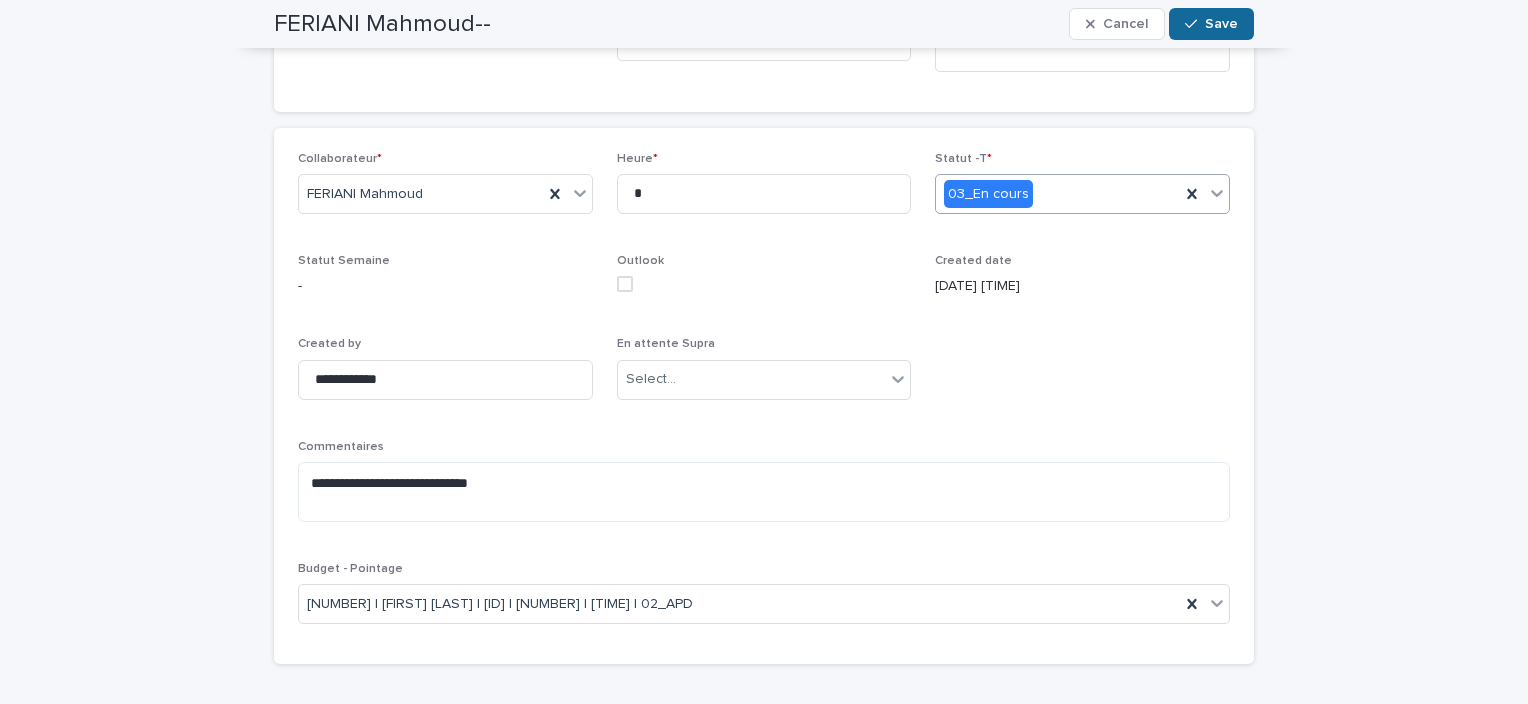 click on "Save" at bounding box center (1211, 24) 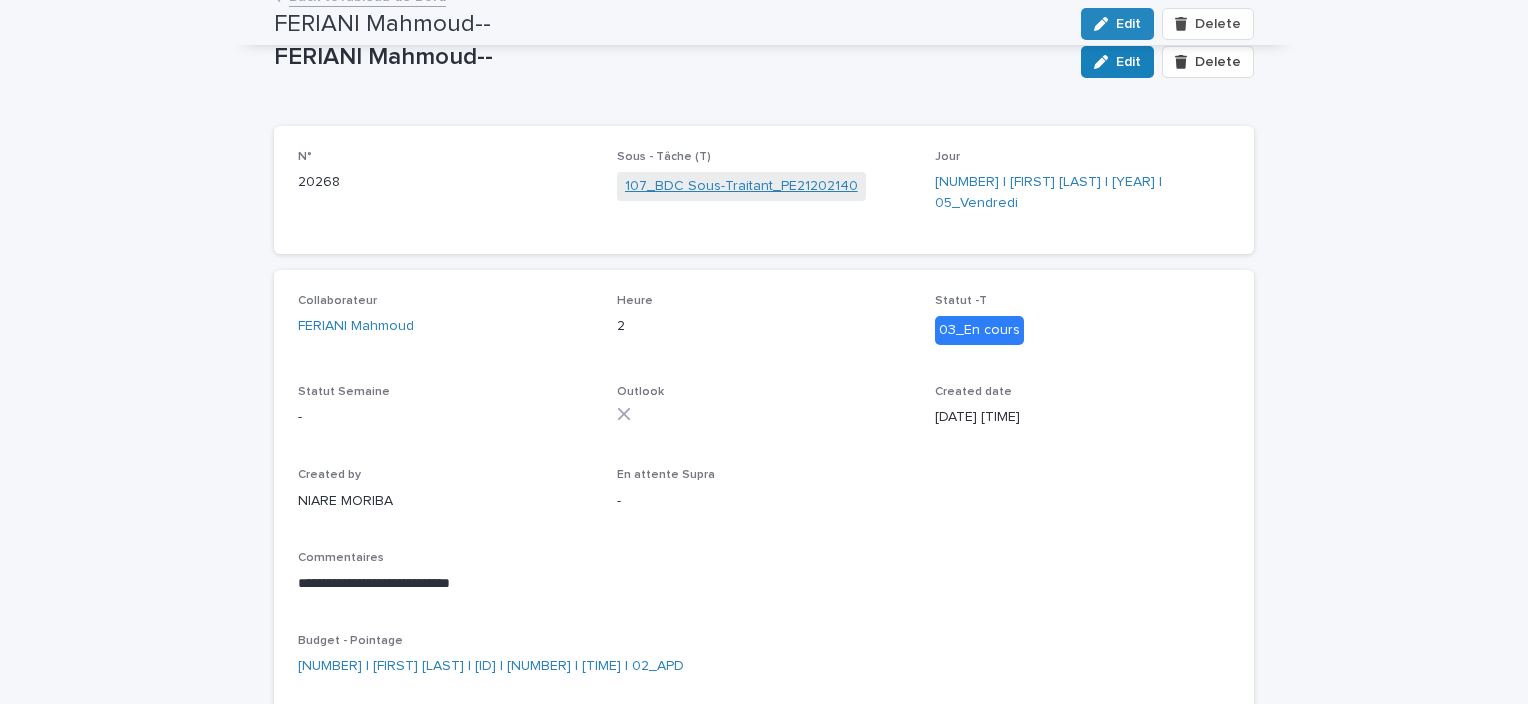 scroll, scrollTop: 0, scrollLeft: 0, axis: both 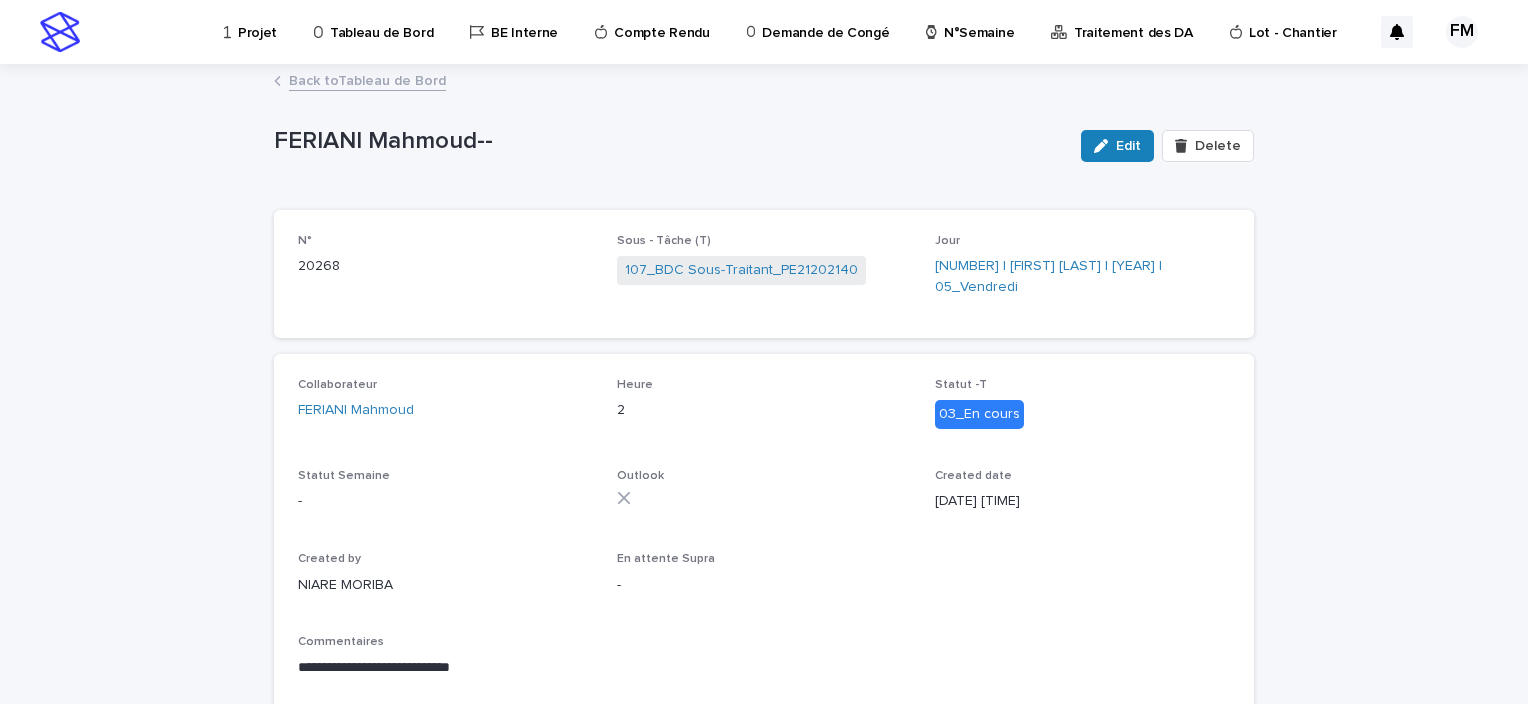 click on "Back to  Tableau de Bord" at bounding box center (367, 79) 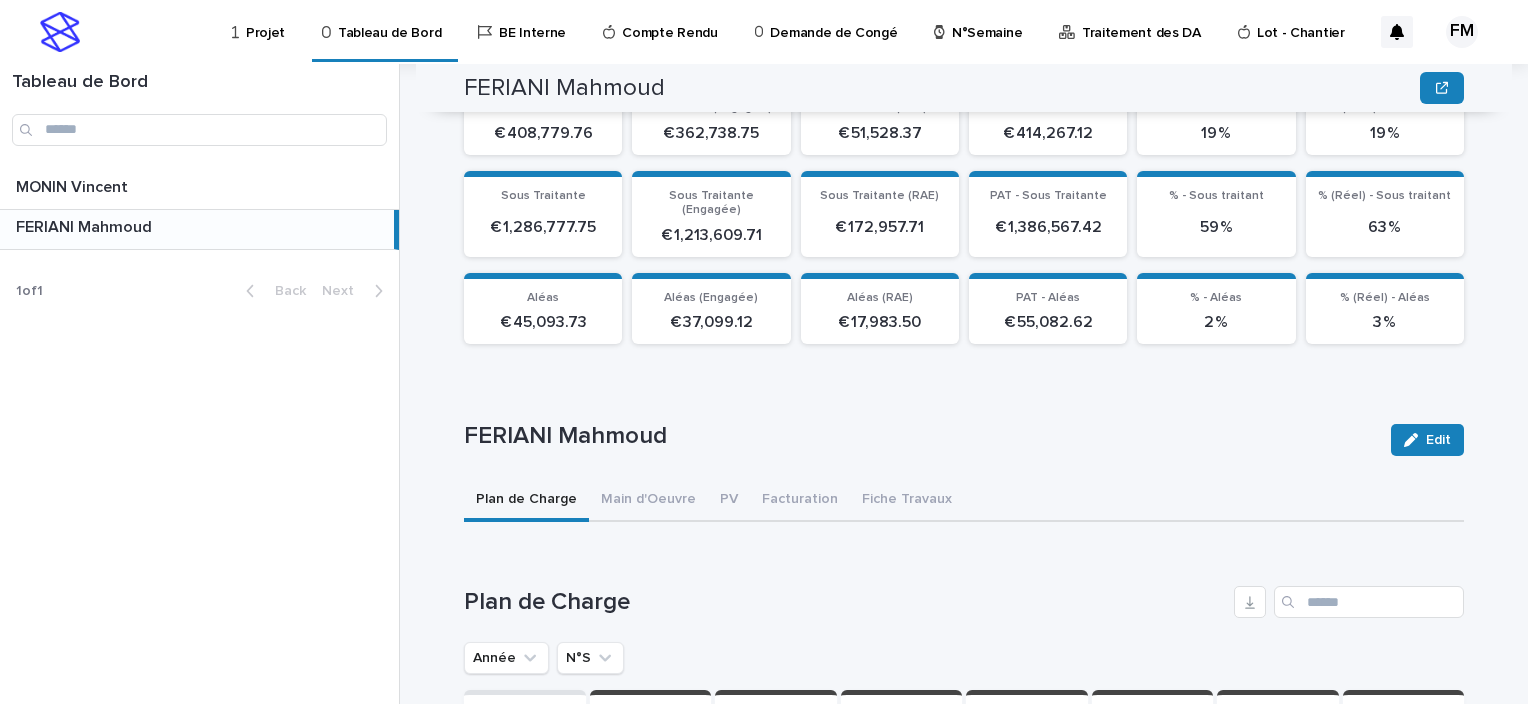 scroll, scrollTop: 600, scrollLeft: 0, axis: vertical 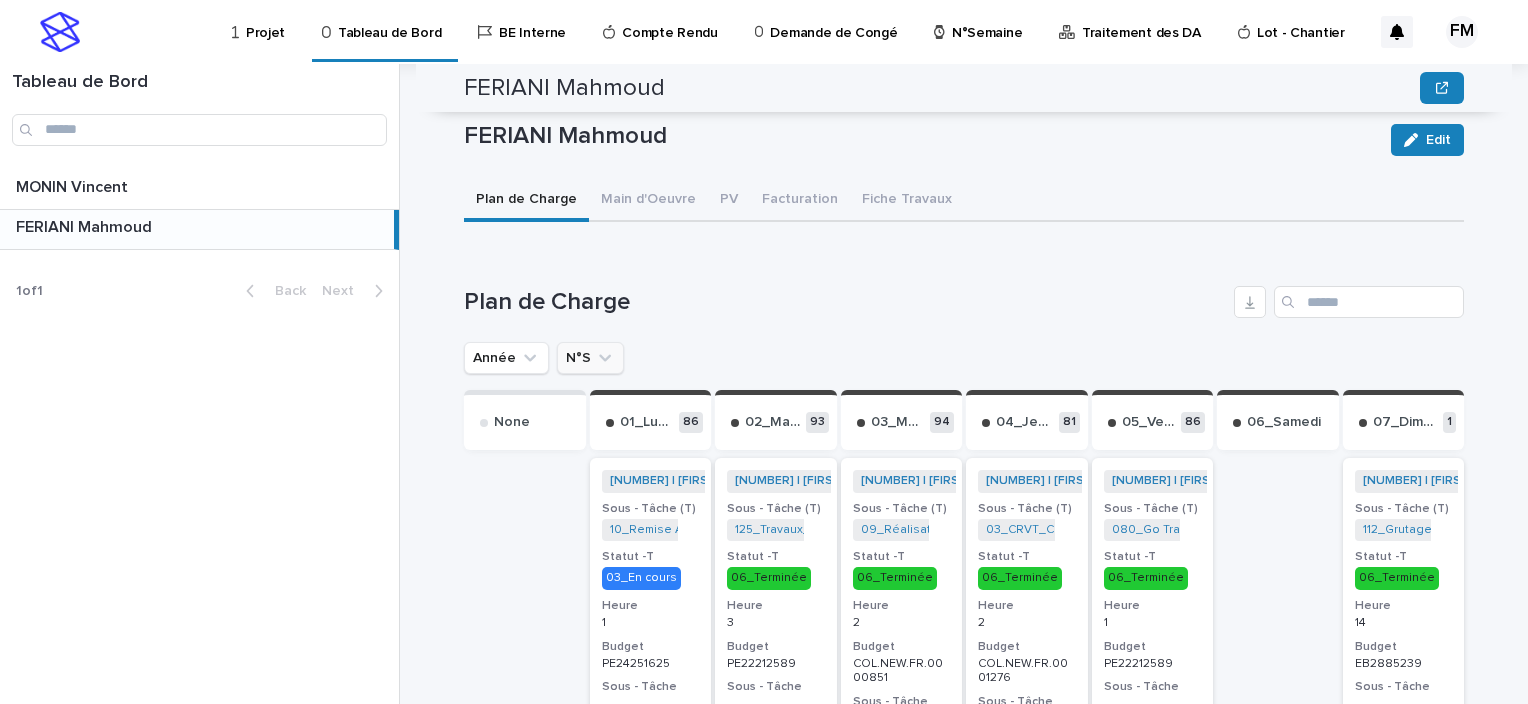 click 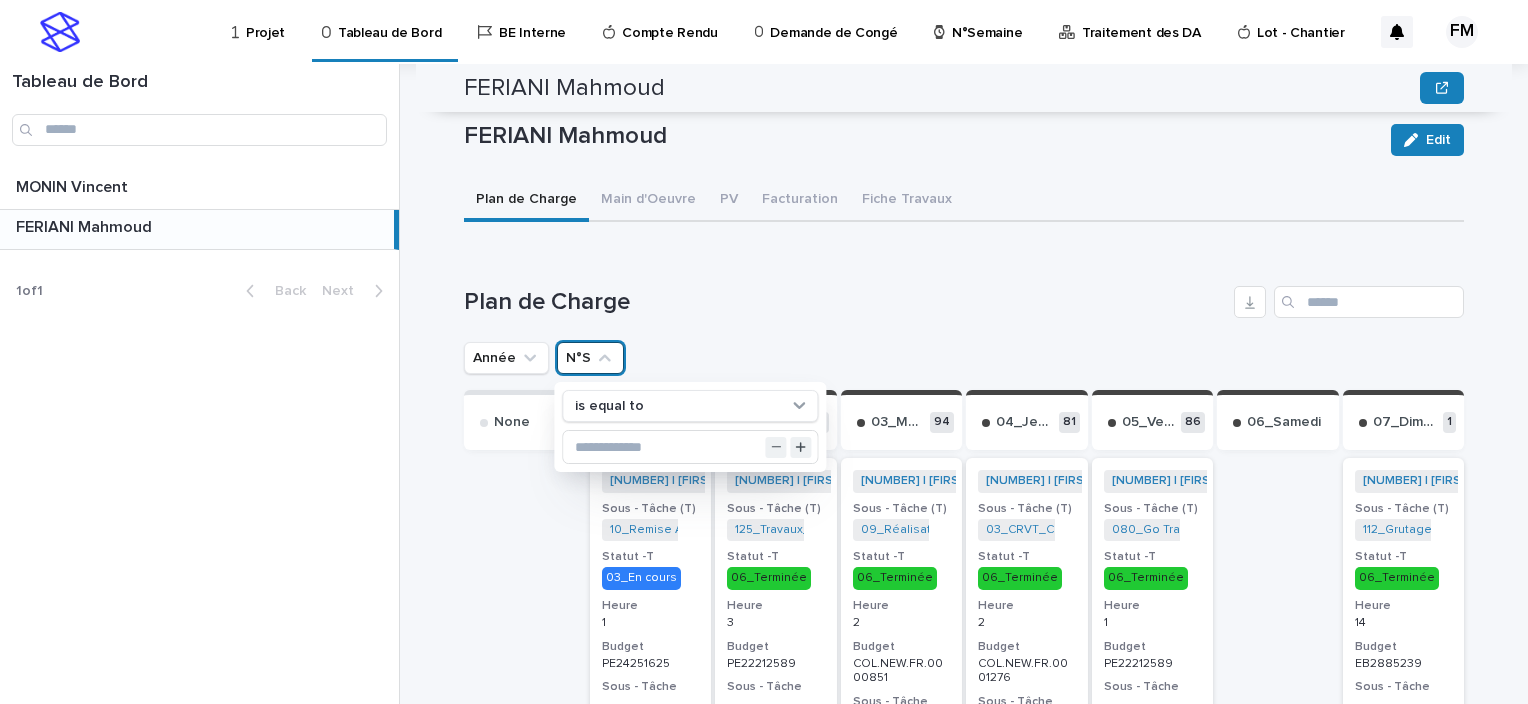 click on "is equal to" at bounding box center [690, 427] 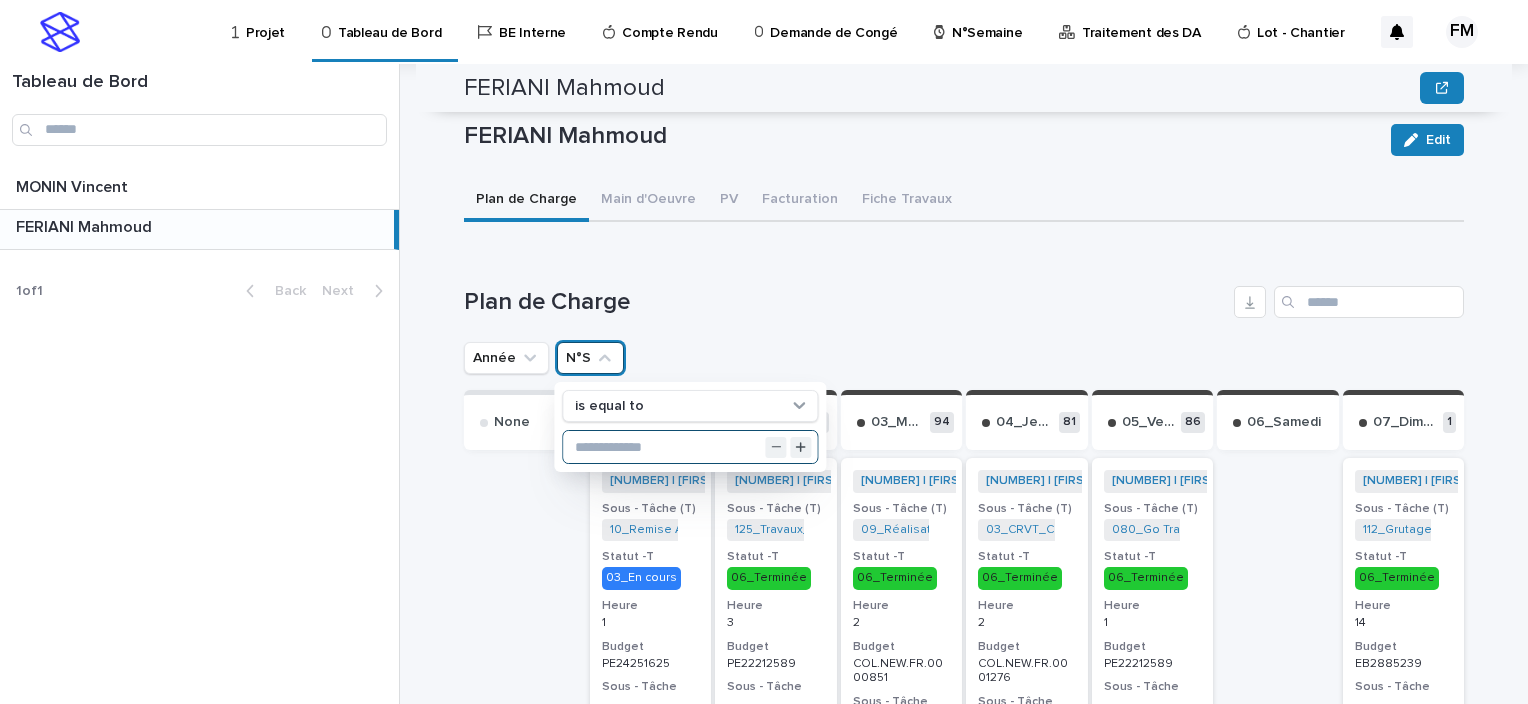 click at bounding box center [690, 447] 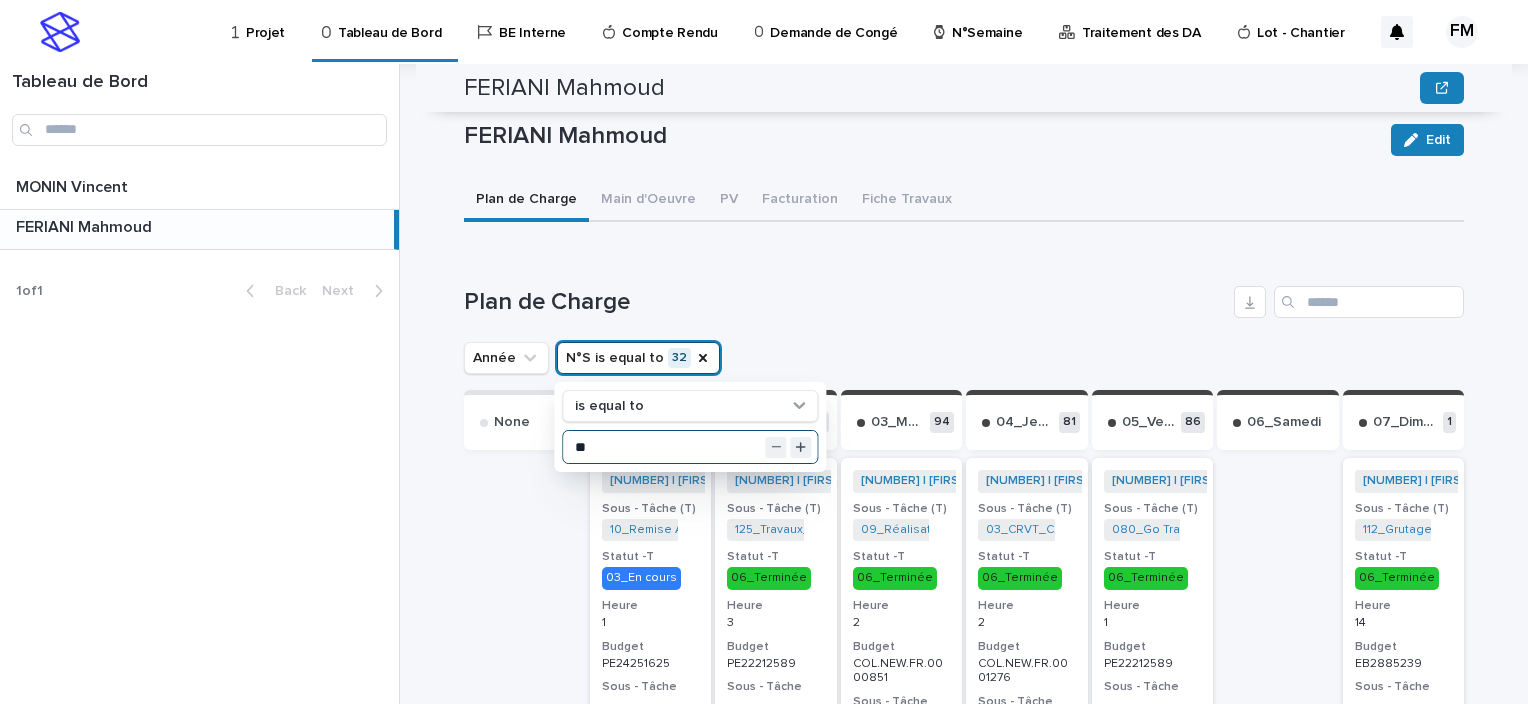 type on "**" 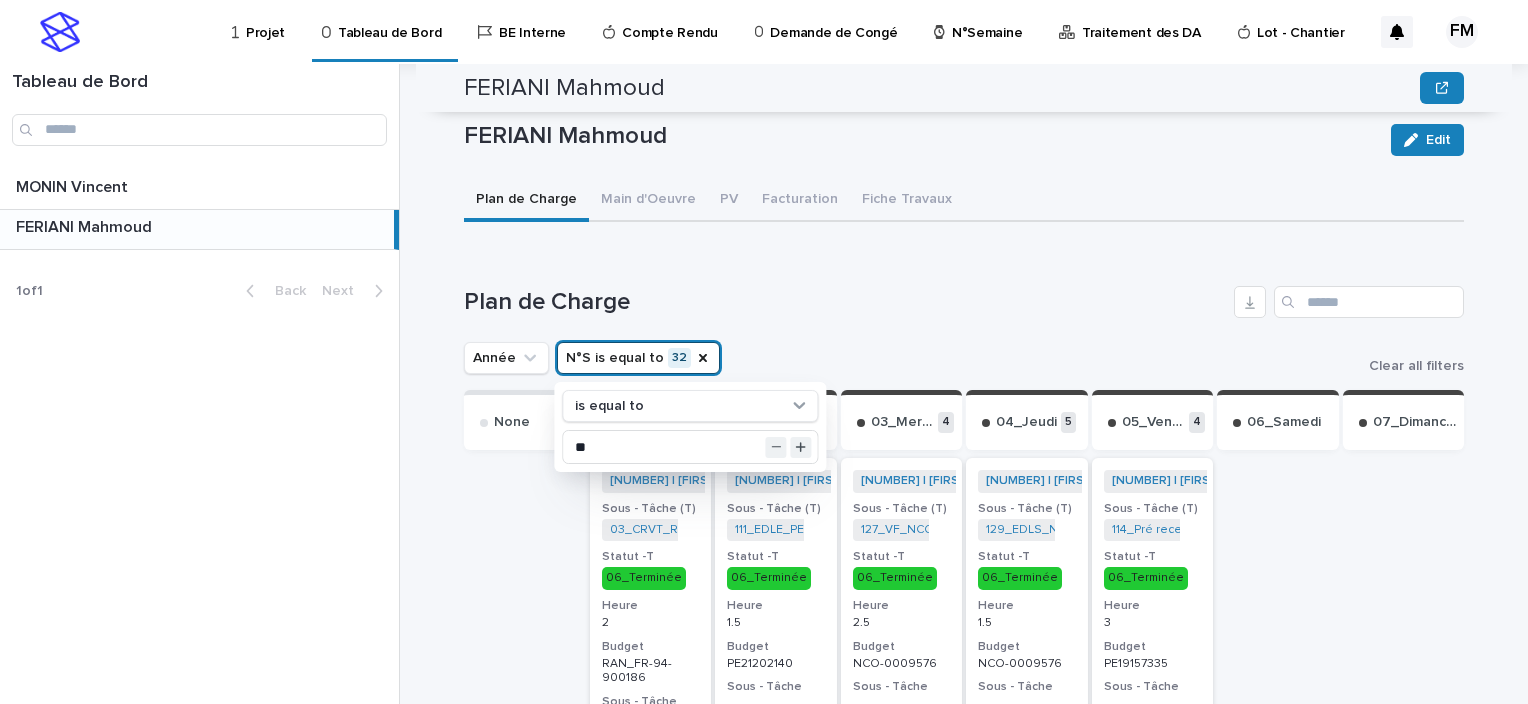 click on "Plan de Charge Année N°S is equal to [NUMBER] is equal to ** Clear all filters None 01_Lundi [NUMBER] [NUMBER] | [FIRST] [LAST] | [YEAR]   + [NUMBER] Sous - Tâche (T) 03_CRVT_RAN_FR-94-900186   + [NUMBER] Statut -T 06_Terminée Heure [NUMBER] Budget RAN_FR-94-900186 Sous - Tâche - Statut - Tâche - [NUMBER] | [FIRST] [LAST] | [YEAR]   + [NUMBER] Sous - Tâche (T) 02_Visite Technique_12861962   + [NUMBER] Statut -T 03_En cours Heure [NUMBER] Budget 12861962 Sous - Tâche - Statut - Tâche - [NUMBER] | [FIRST] [LAST] | [YEAR]   + [NUMBER] Sous - Tâche (T) 112_Grutage_PE20179600-PE25266506   + [NUMBER] Statut -T 06_Terminée Heure [NUMBER] Budget PE20179600-PE25266506 Sous - Tâche - Statut - Tâche - 02_Mardi [NUMBER] [NUMBER] | [FIRST] [LAST] | [YEAR]   + [NUMBER] Sous - Tâche (T) 111_EDLE_PE21202140   + [NUMBER] Statut -T 06_Terminée Heure [NUMBER] Budget PE21202140 Sous - Tâche - Statut - Tâche - [NUMBER] | [FIRST] [LAST] | [YEAR]   + [NUMBER] Sous - Tâche (T) 108_BDC Appro-Interne_PE23240107   + [NUMBER] Statut -T 06_Terminée Heure [NUMBER] Budget PE23240107 Sous - Tâche - Statut - Tâche - [NUMBER] | [FIRST] [LAST] | [YEAR]   + [NUMBER]   + [NUMBER]" at bounding box center (964, 1214) 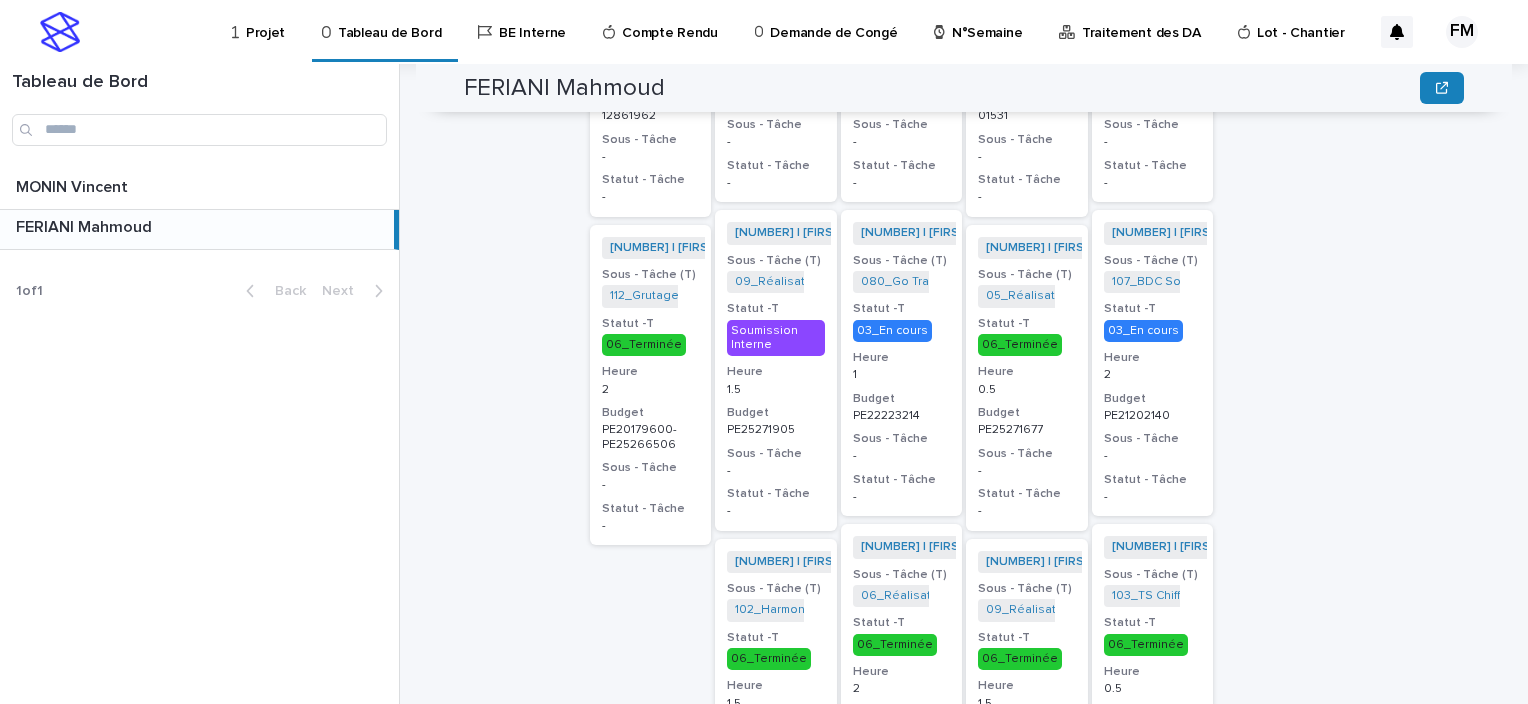 scroll, scrollTop: 1300, scrollLeft: 0, axis: vertical 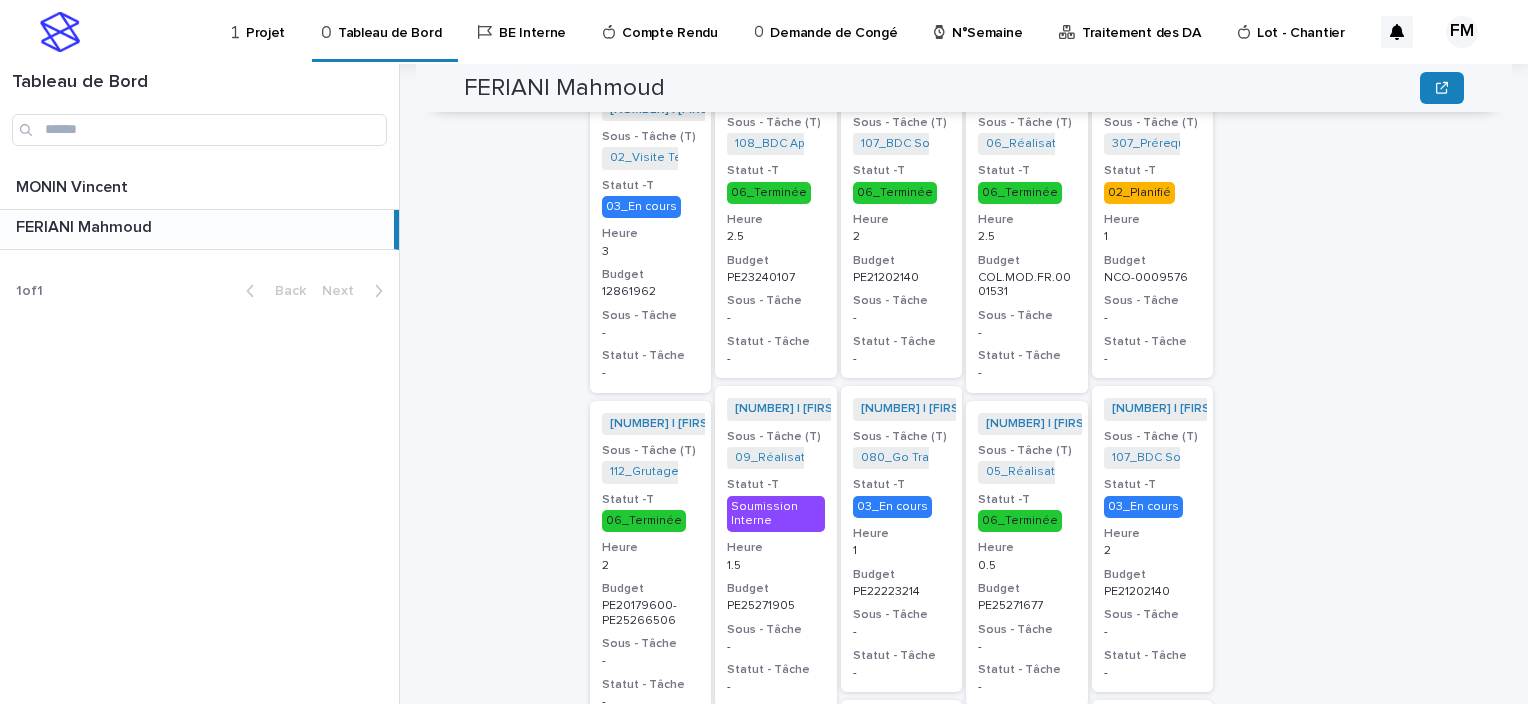 click on "Statut - Tâche" at bounding box center [1153, 342] 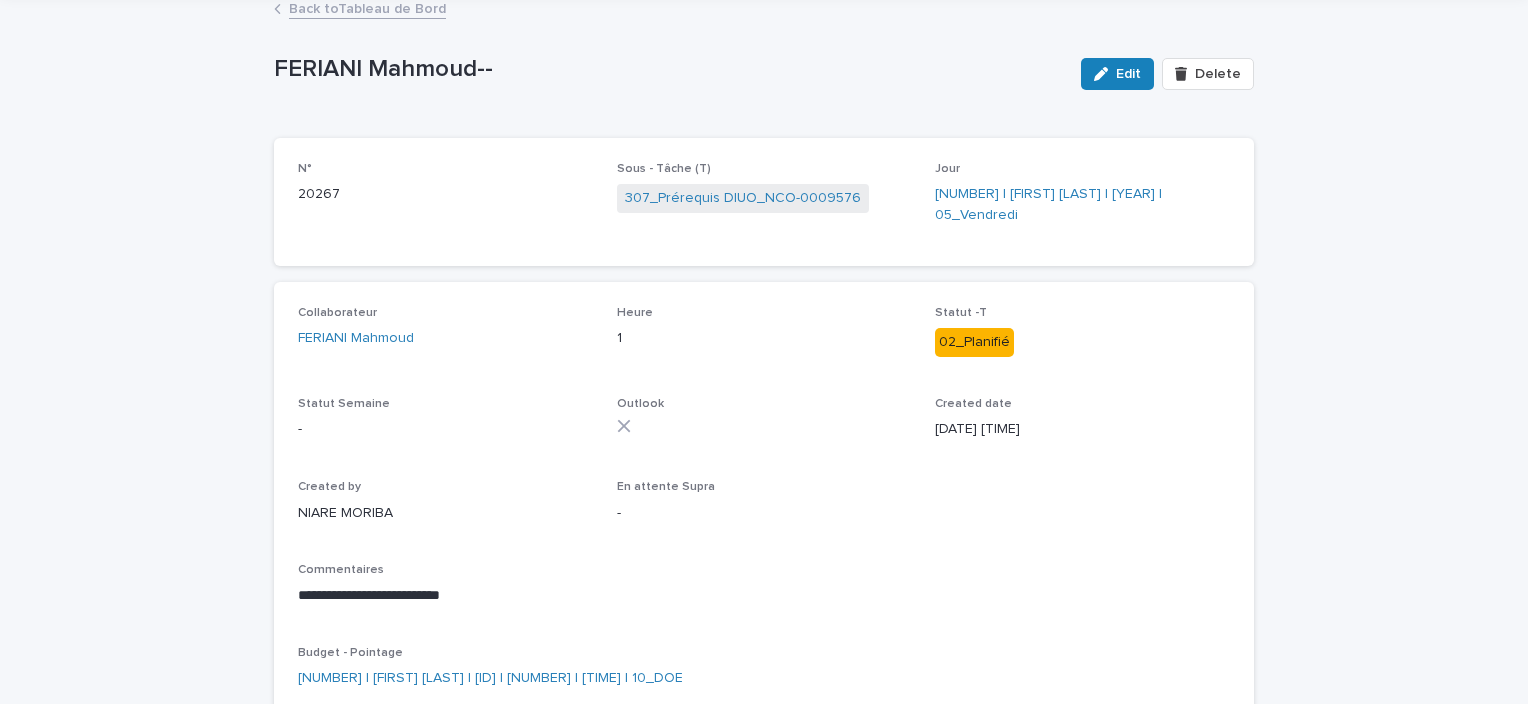 scroll, scrollTop: 104, scrollLeft: 0, axis: vertical 